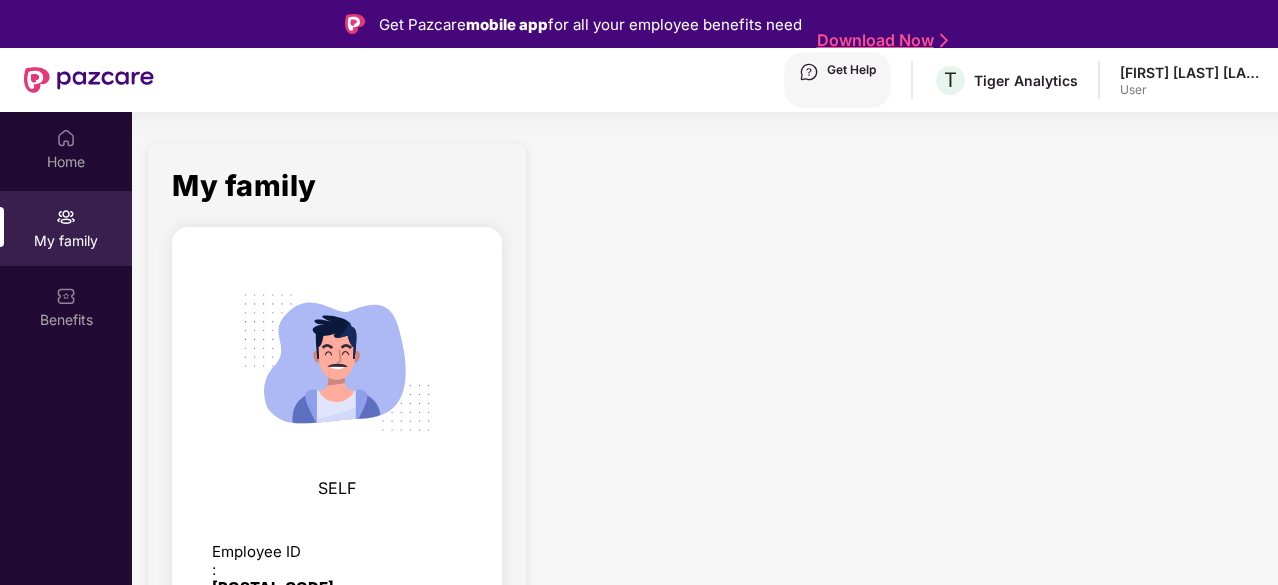 scroll, scrollTop: 66, scrollLeft: 0, axis: vertical 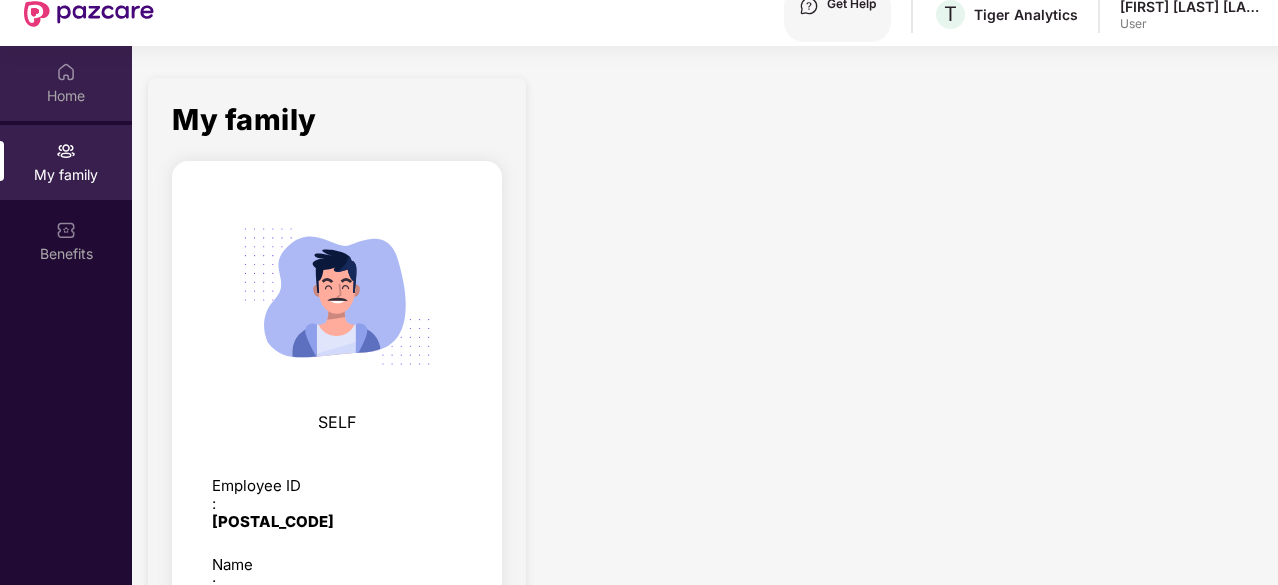 click on "Home" at bounding box center (66, 83) 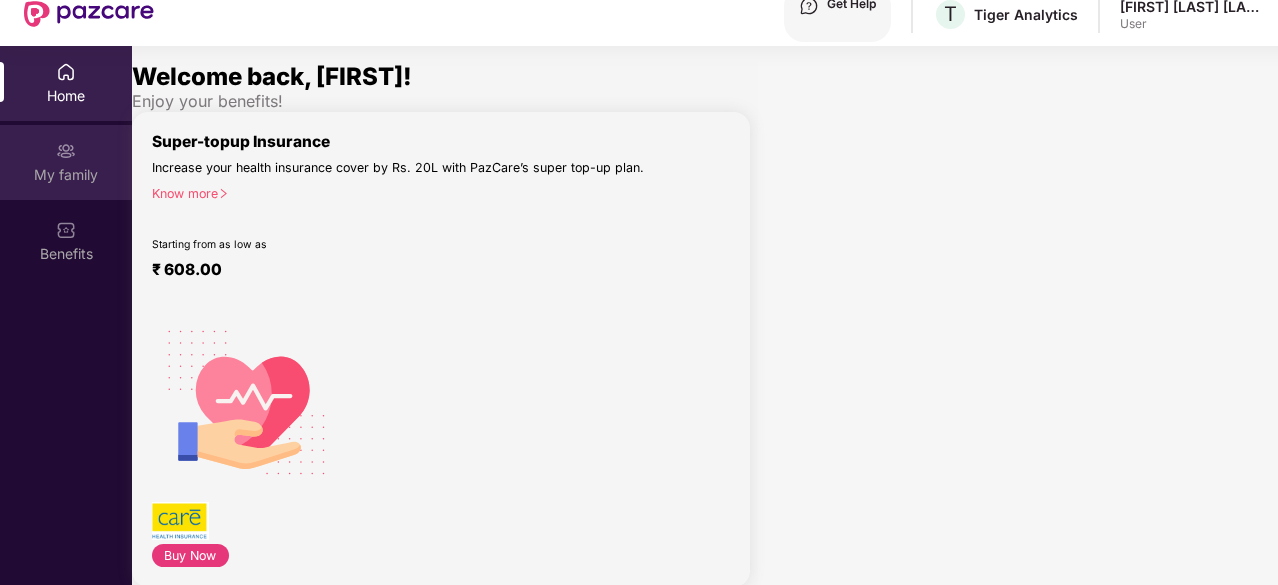 click at bounding box center (66, 72) 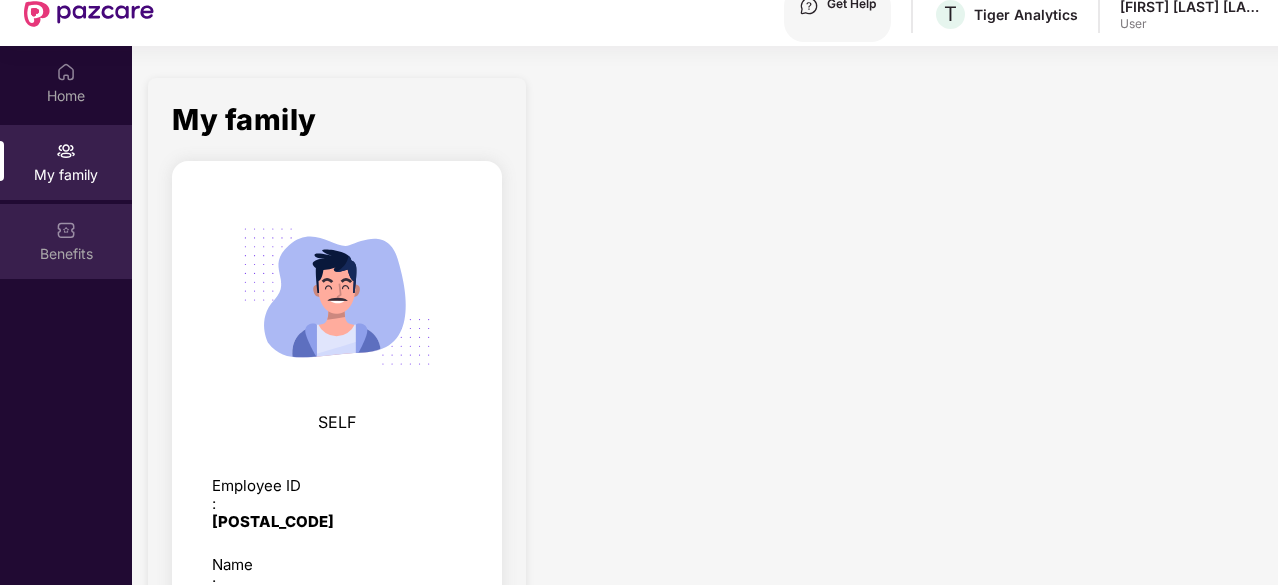 click at bounding box center [66, 72] 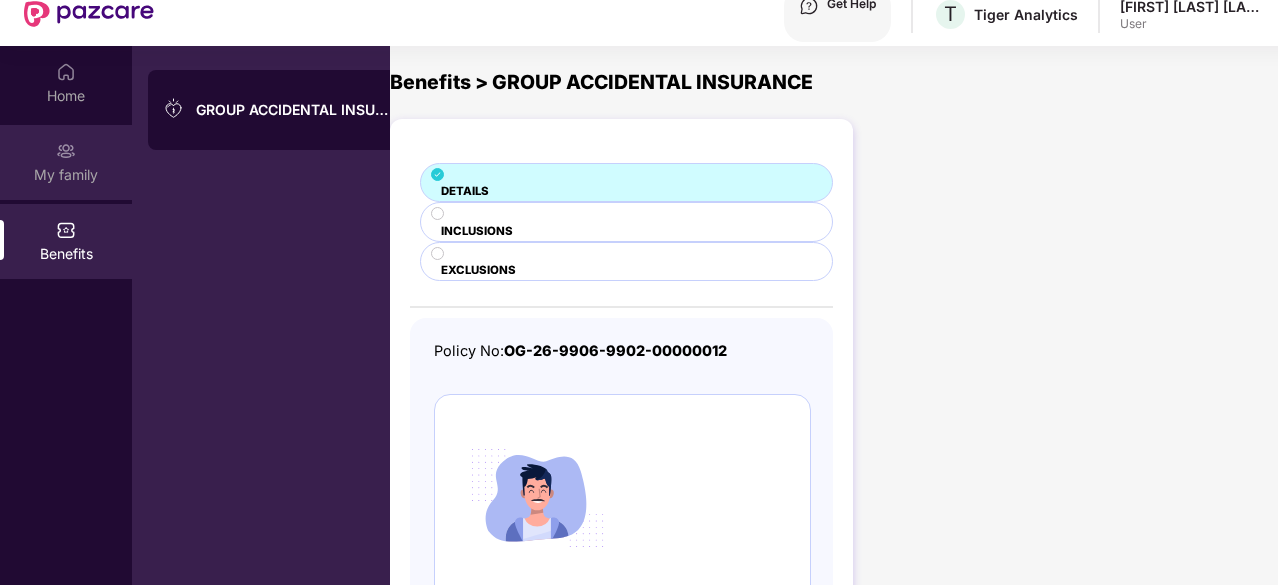click on "My family" at bounding box center [66, 162] 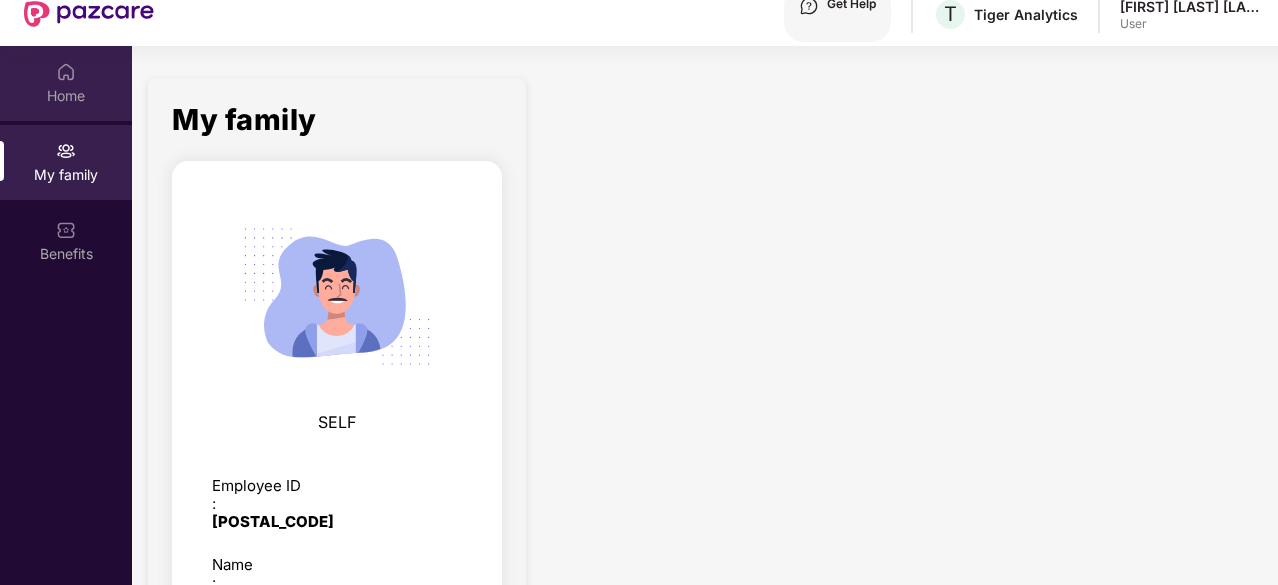 click on "Home" at bounding box center (66, 96) 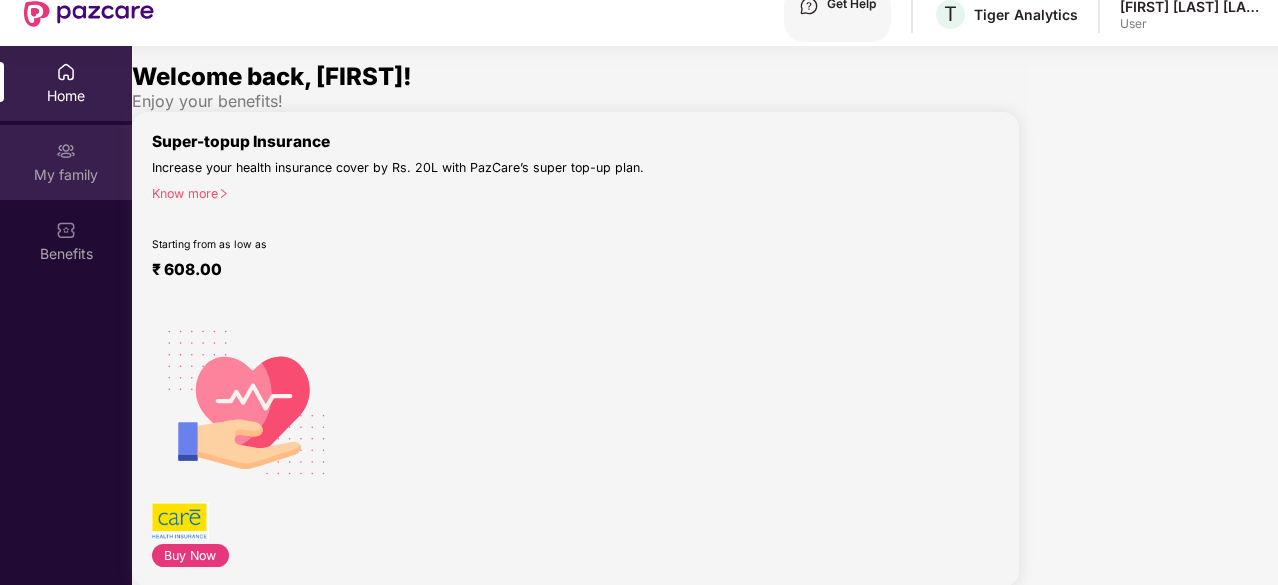 click on "My family" at bounding box center [66, 162] 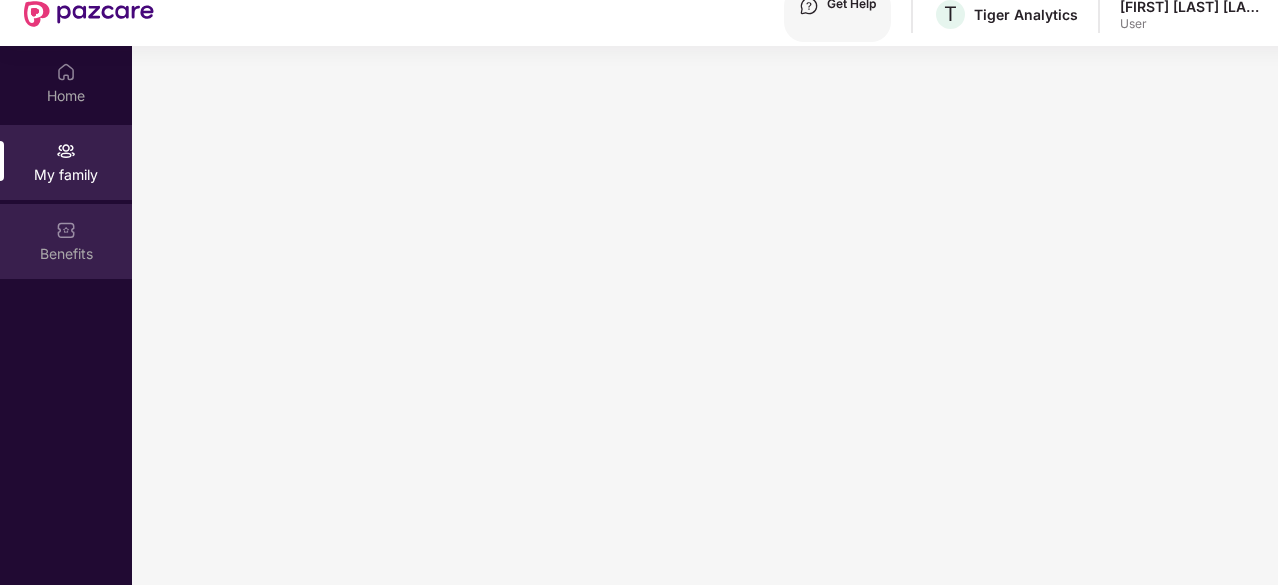 click on "Benefits" at bounding box center (66, 241) 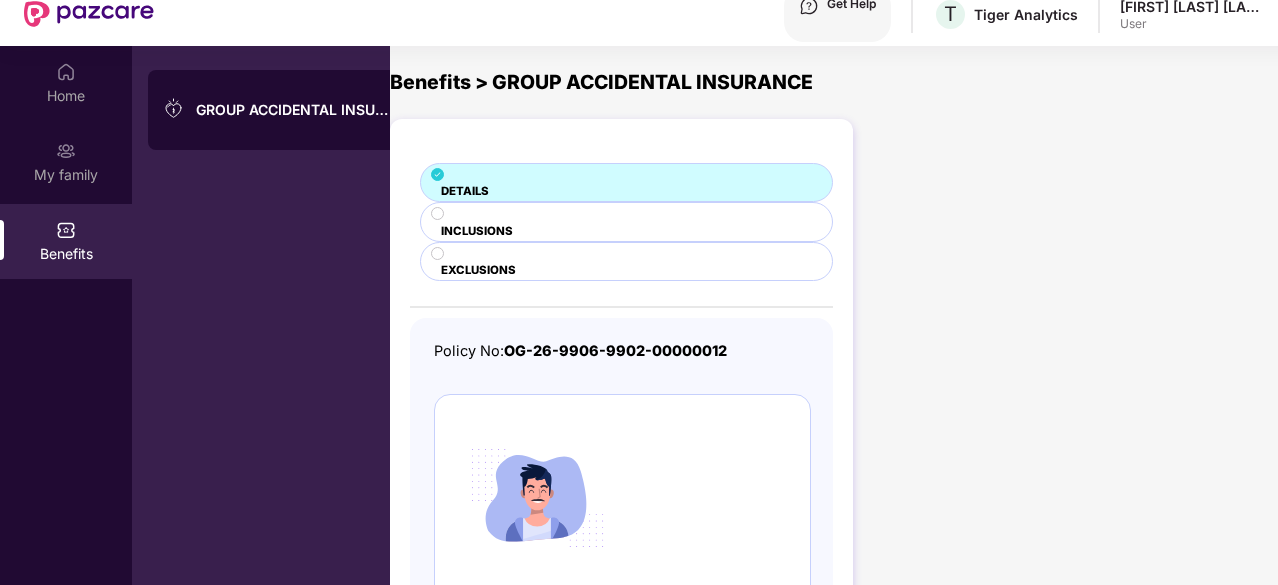 click at bounding box center (626, 176) 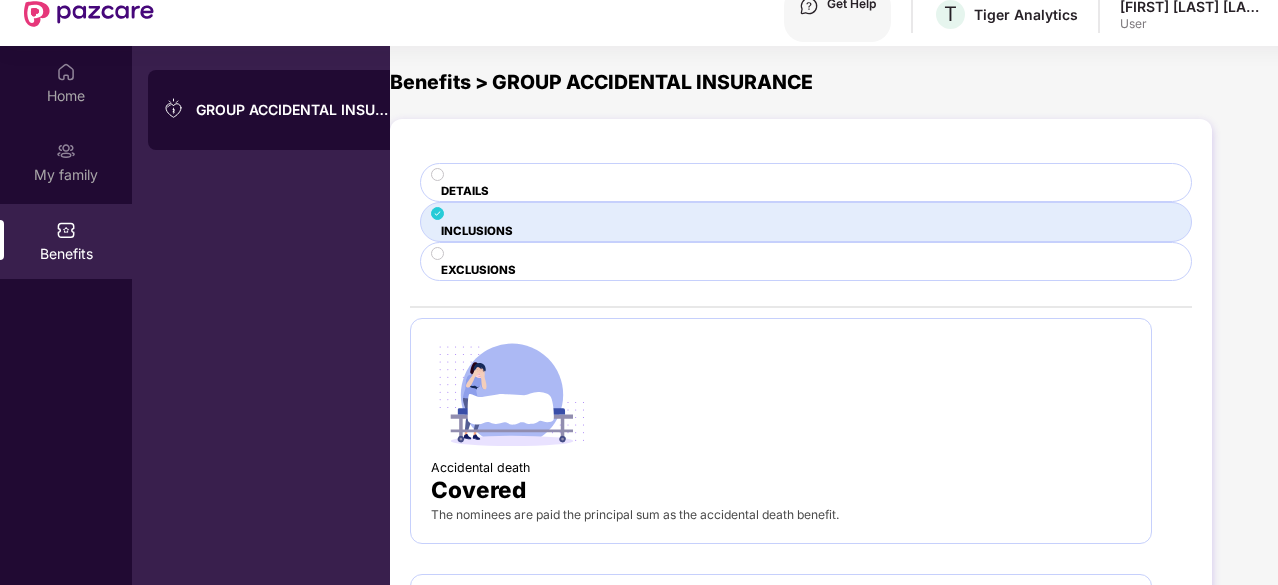 click at bounding box center (806, 176) 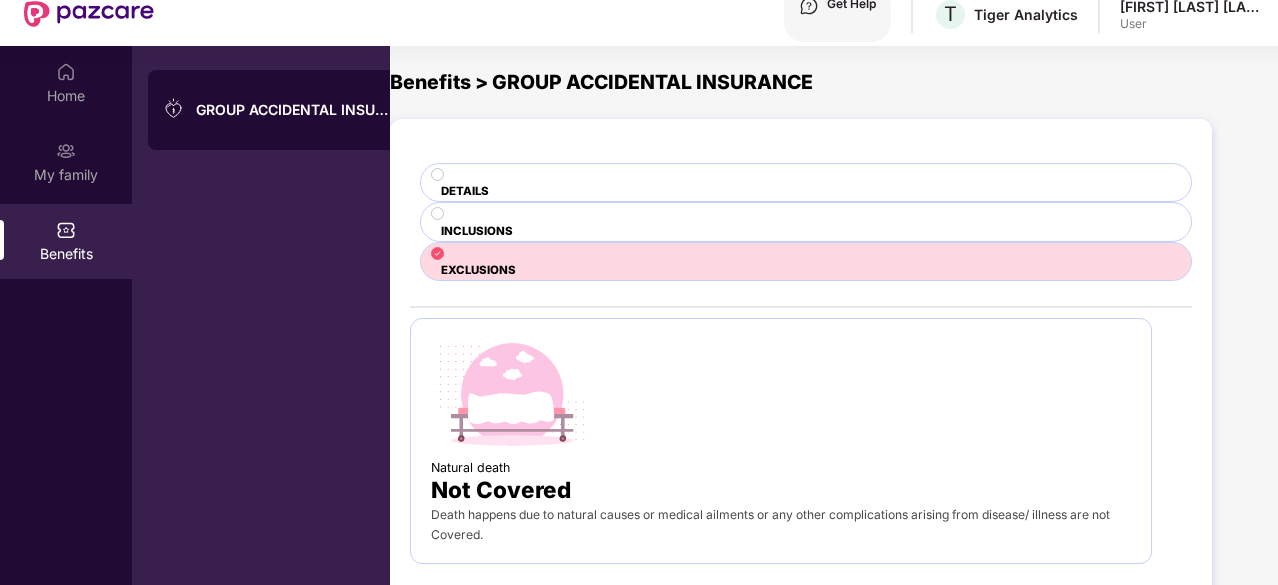 click at bounding box center (438, 175) 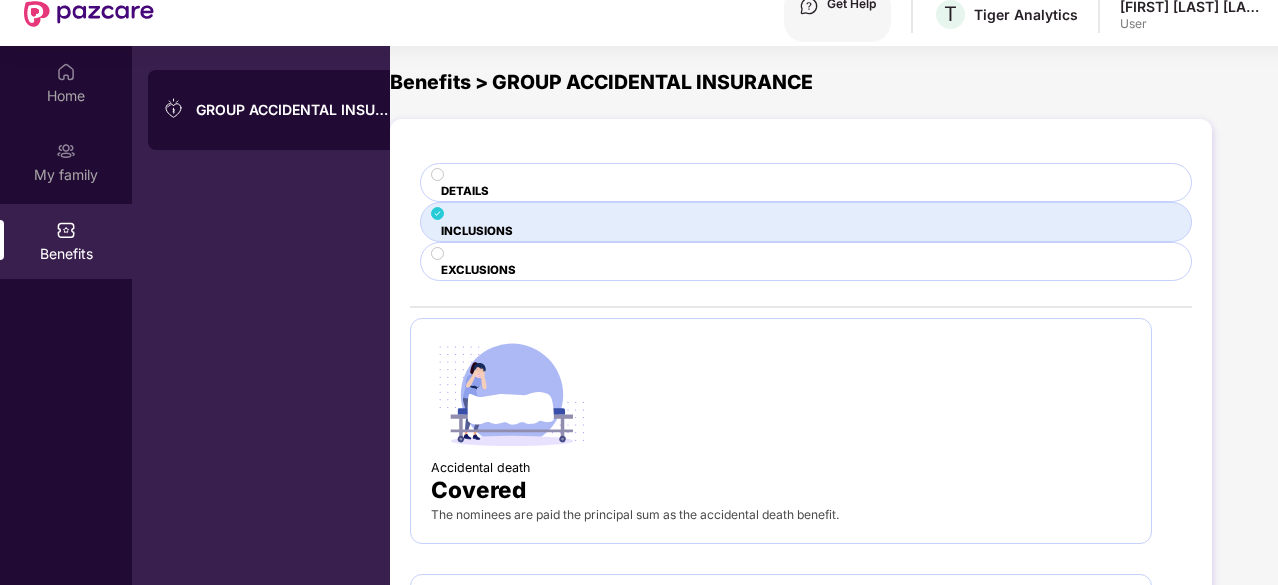 click on "DETAILS" at bounding box center (806, 182) 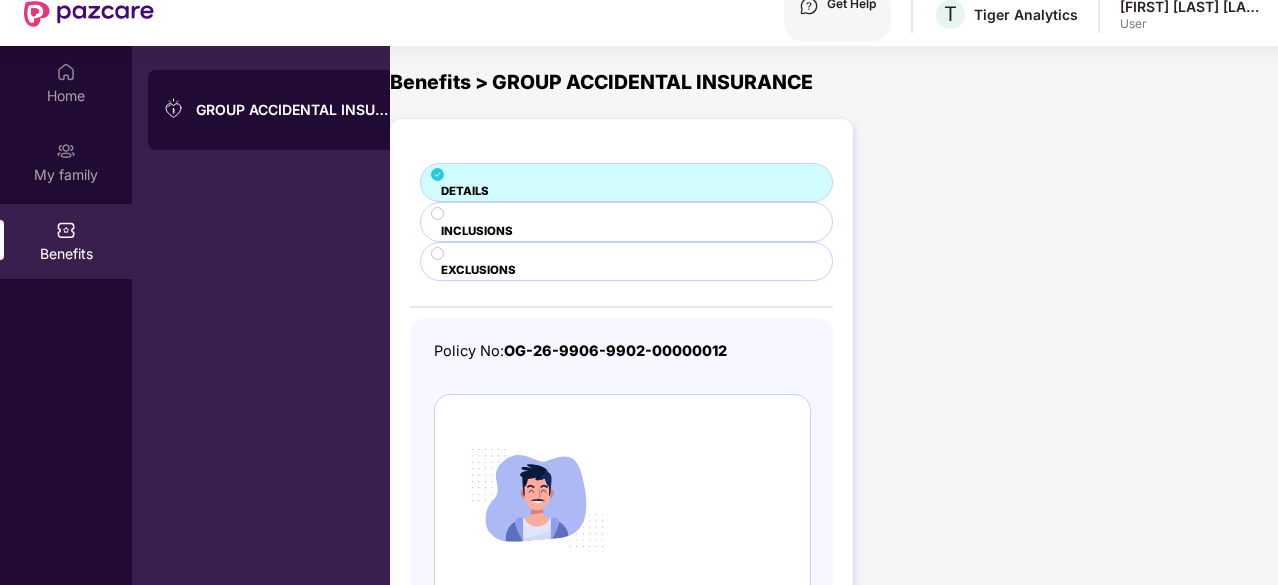 click at bounding box center [438, 214] 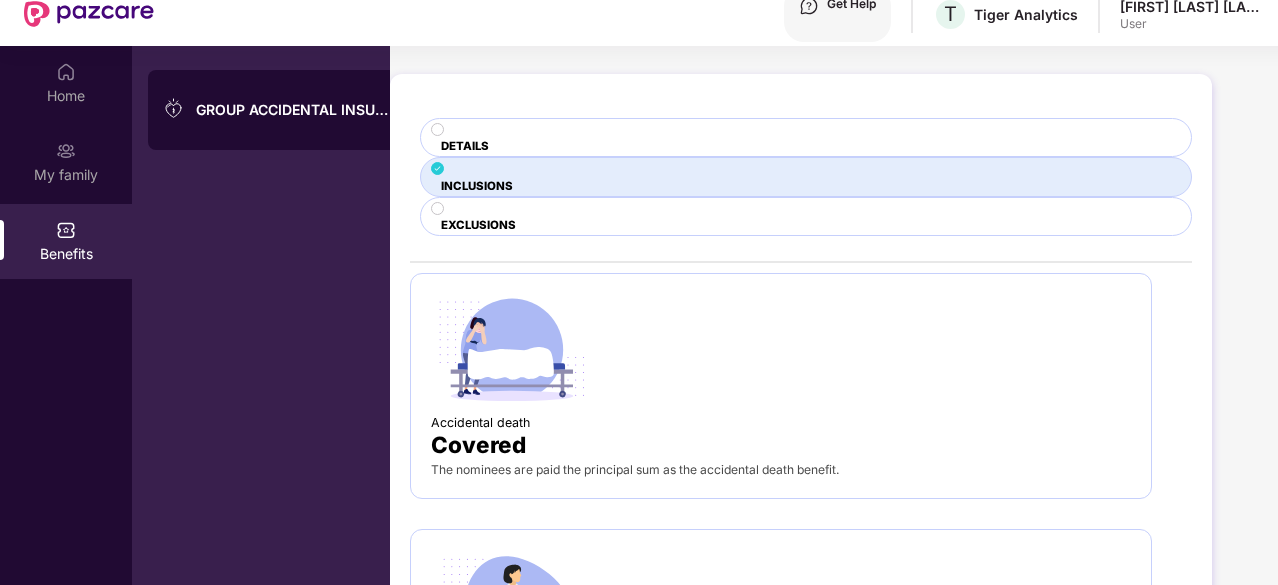 scroll, scrollTop: 46, scrollLeft: 0, axis: vertical 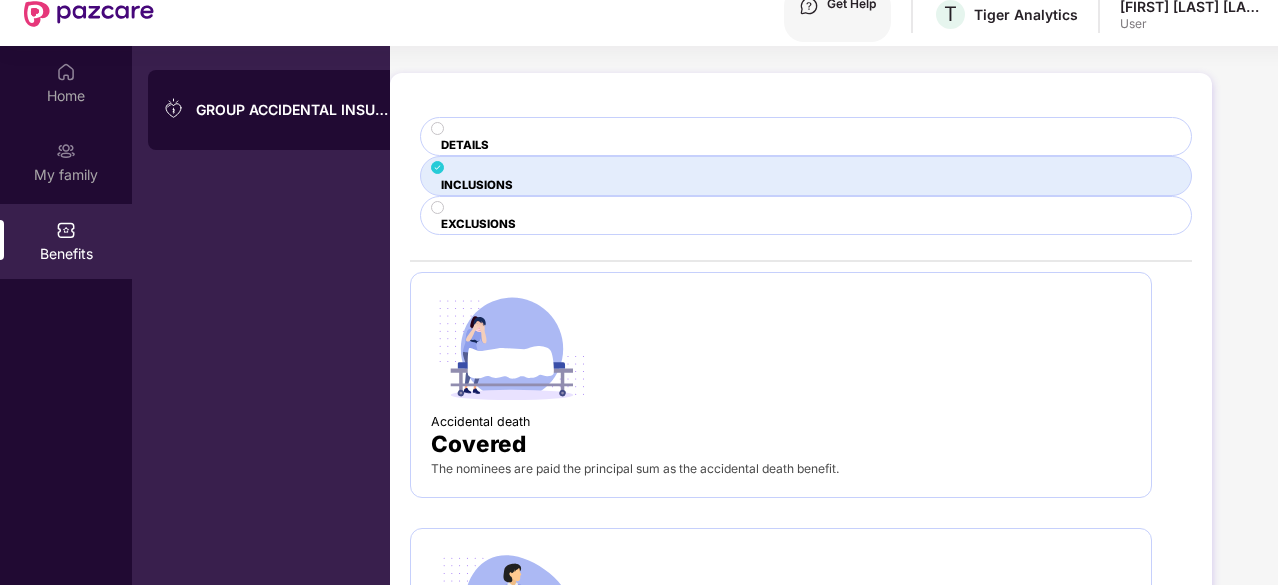 click at bounding box center [806, 130] 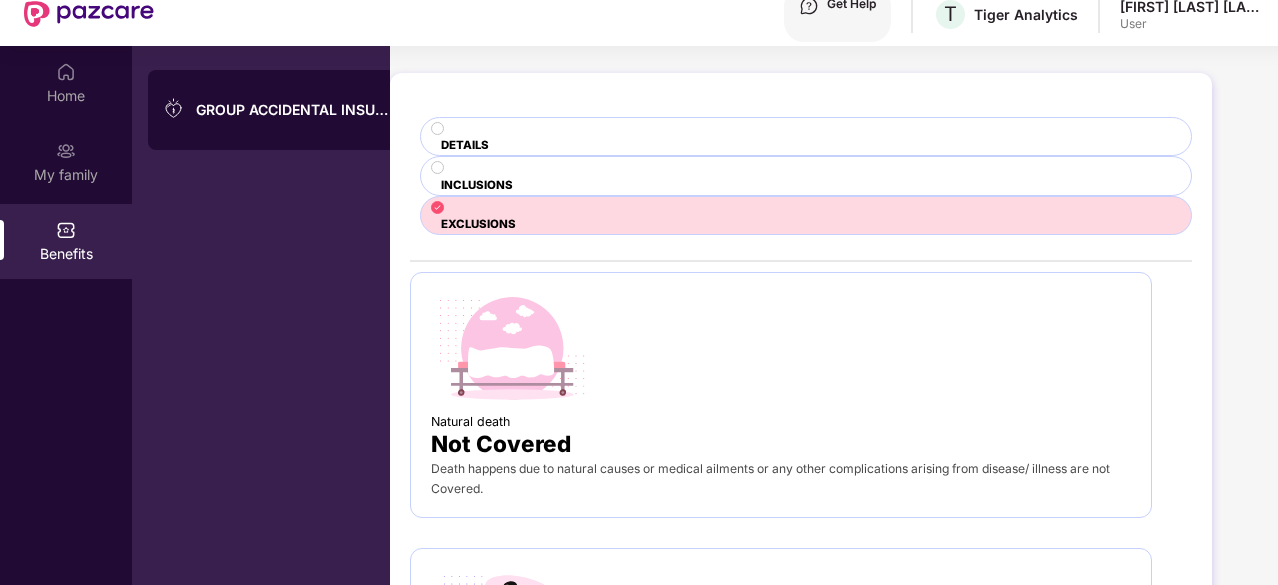 scroll, scrollTop: 0, scrollLeft: 0, axis: both 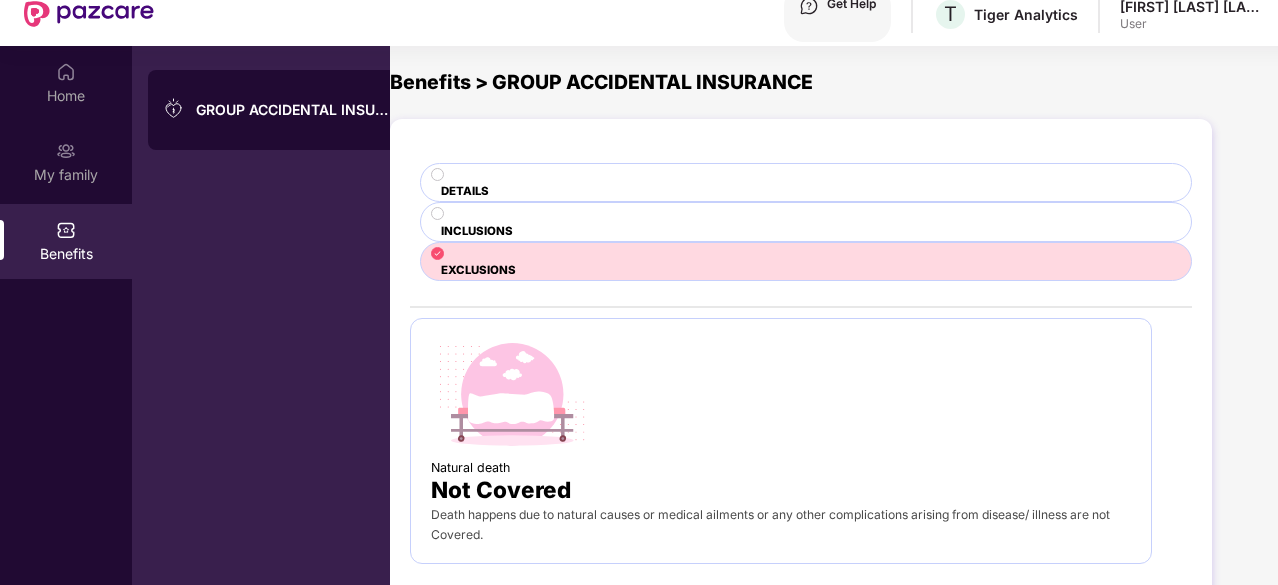 click on "INCLUSIONS" at bounding box center (806, 182) 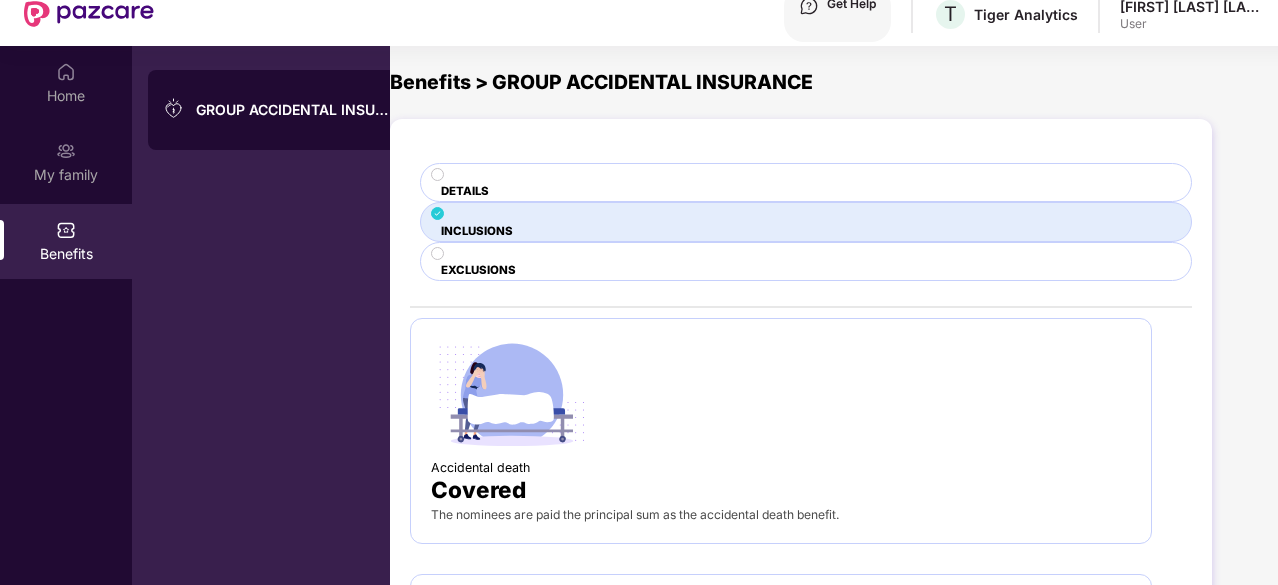 click at bounding box center [806, 176] 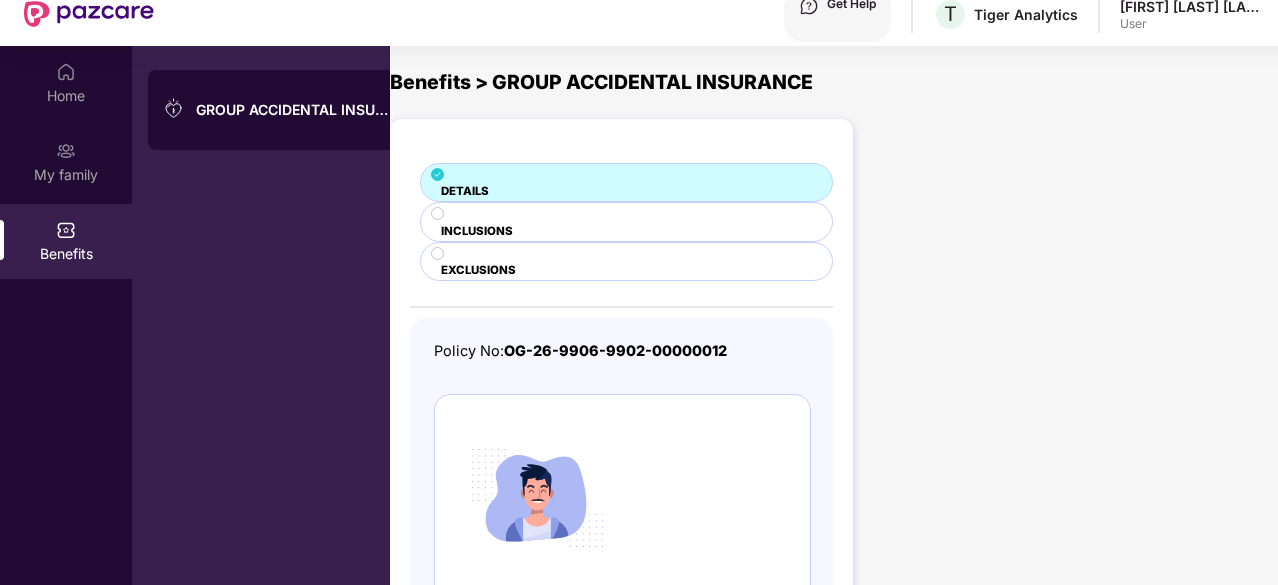 scroll, scrollTop: 0, scrollLeft: 0, axis: both 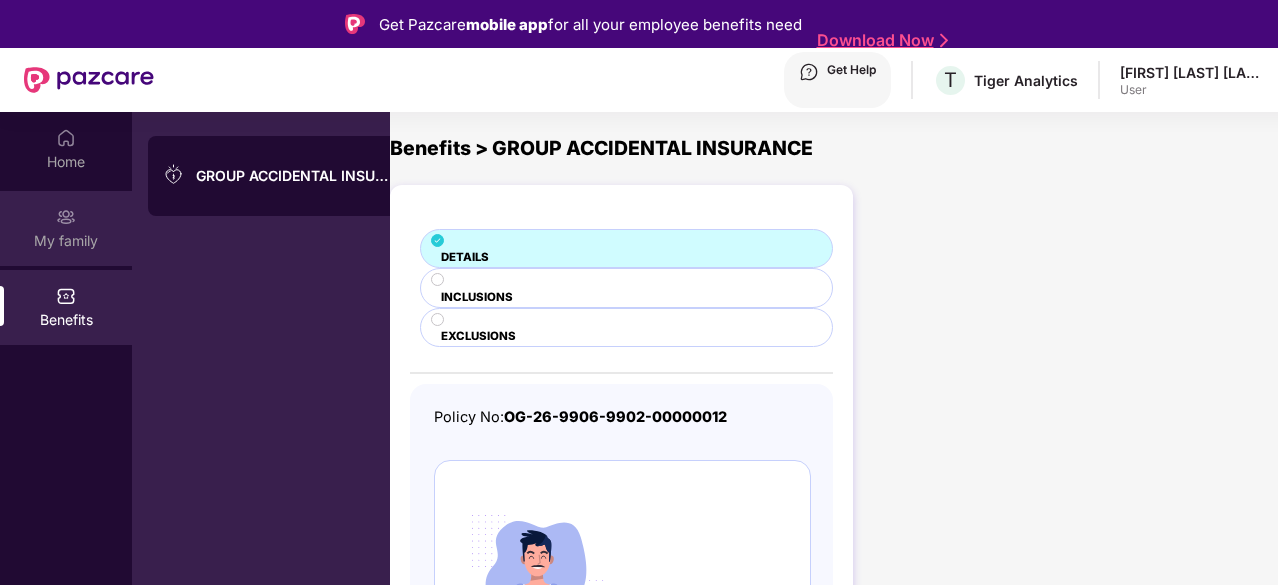 click on "My family" at bounding box center [66, 228] 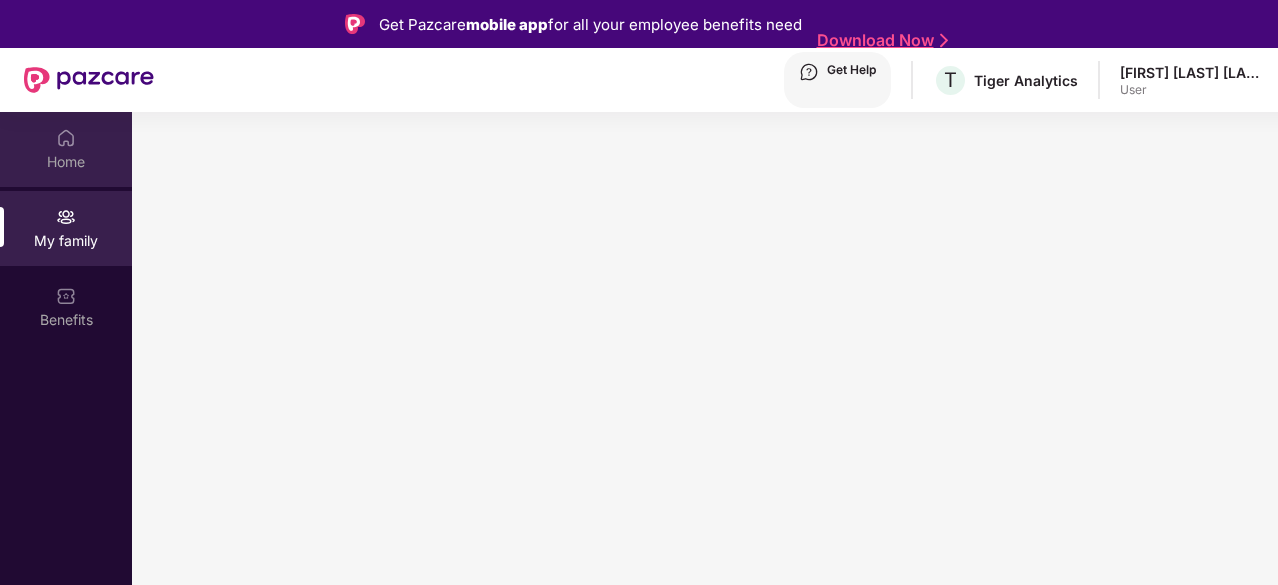 click on "Home" at bounding box center (66, 162) 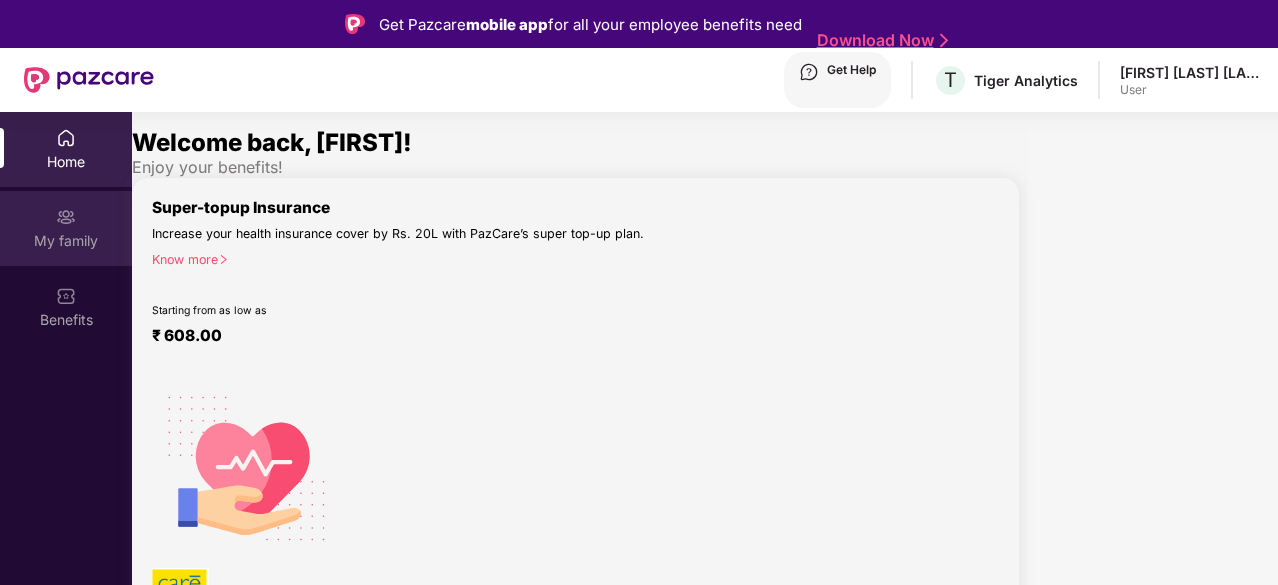 click on "My family" at bounding box center [66, 228] 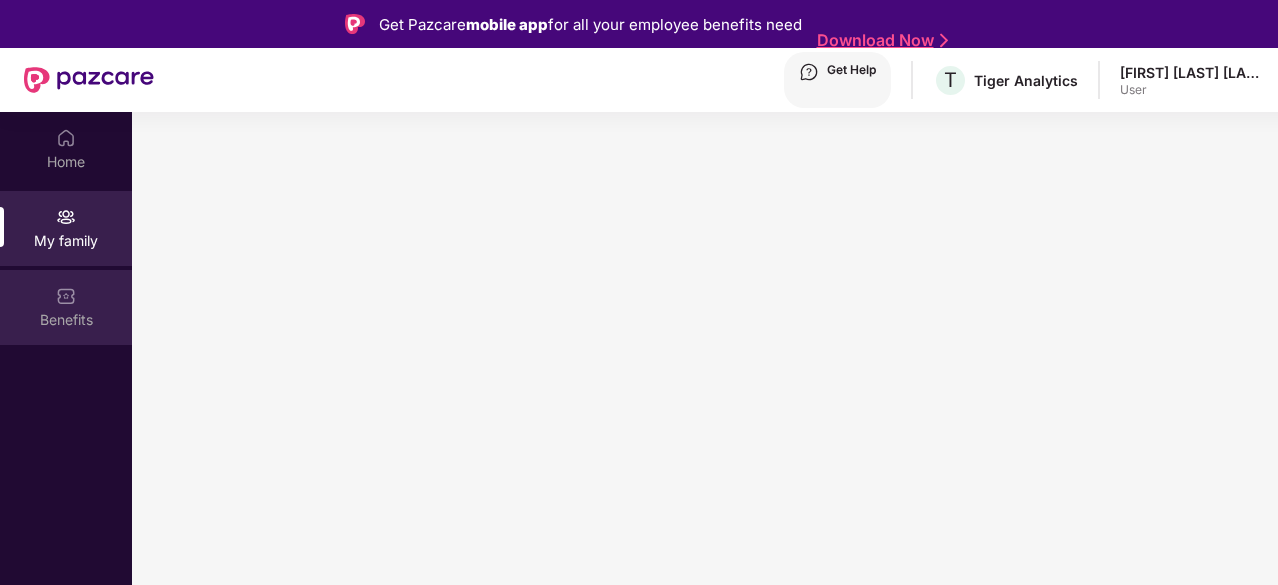 click on "Benefits" at bounding box center (66, 307) 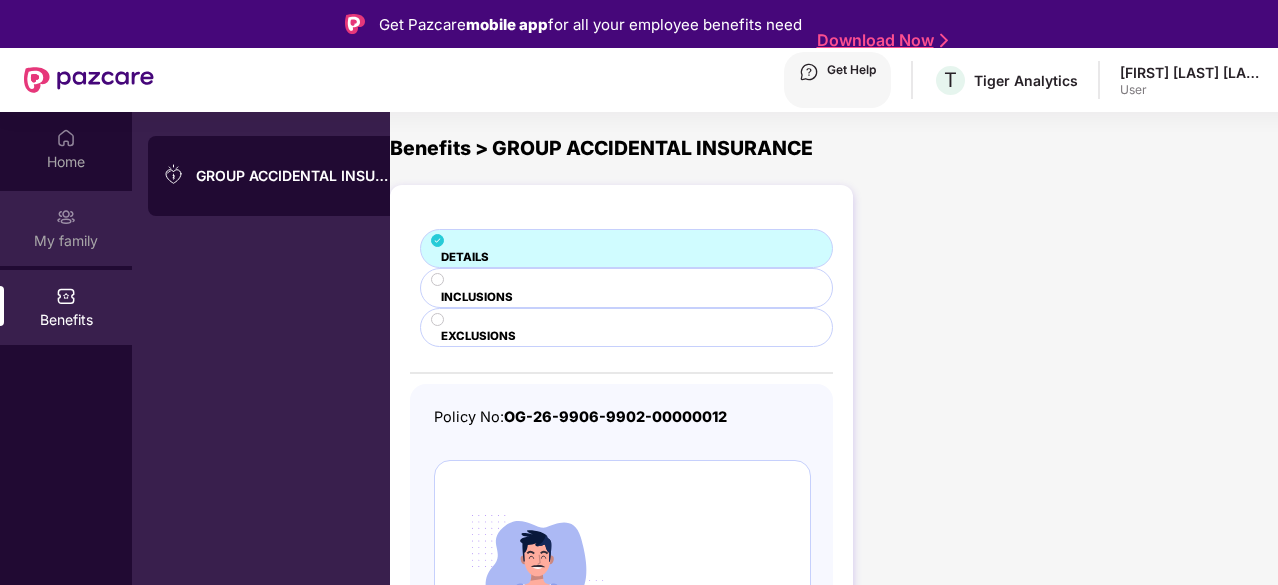 scroll, scrollTop: 20, scrollLeft: 0, axis: vertical 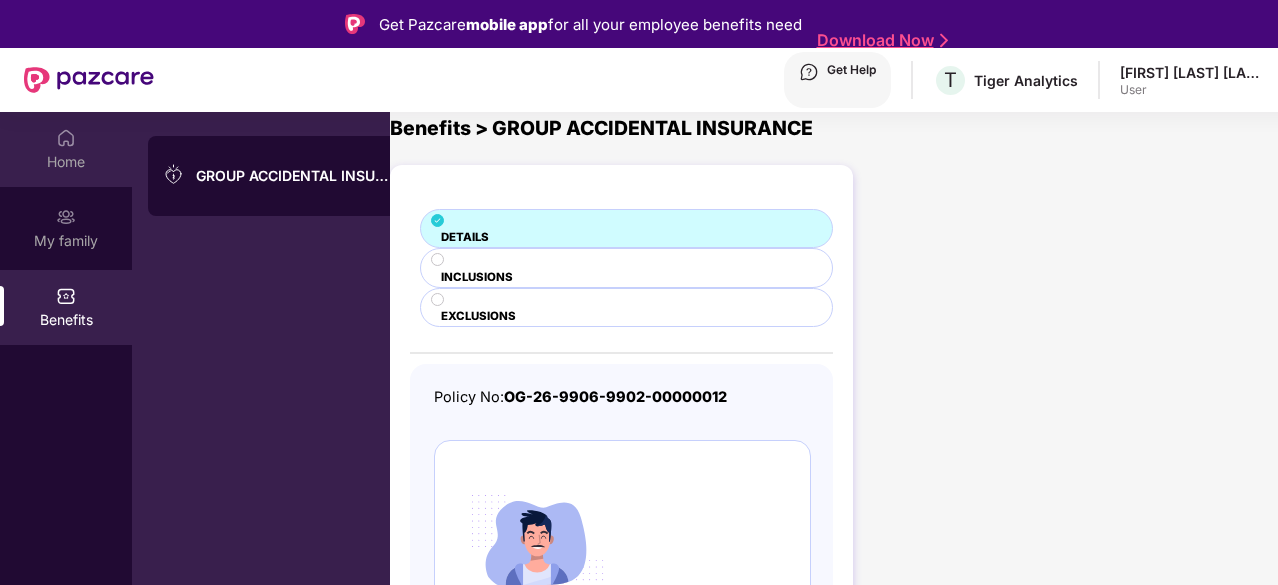 click on "Home" at bounding box center [66, 162] 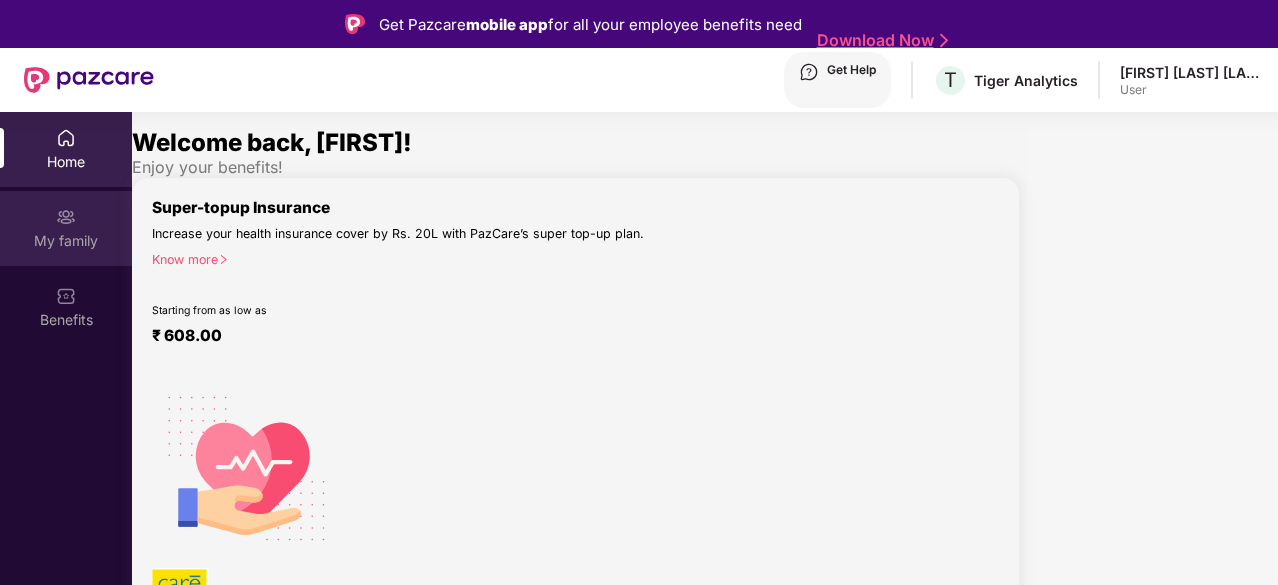 click at bounding box center (66, 138) 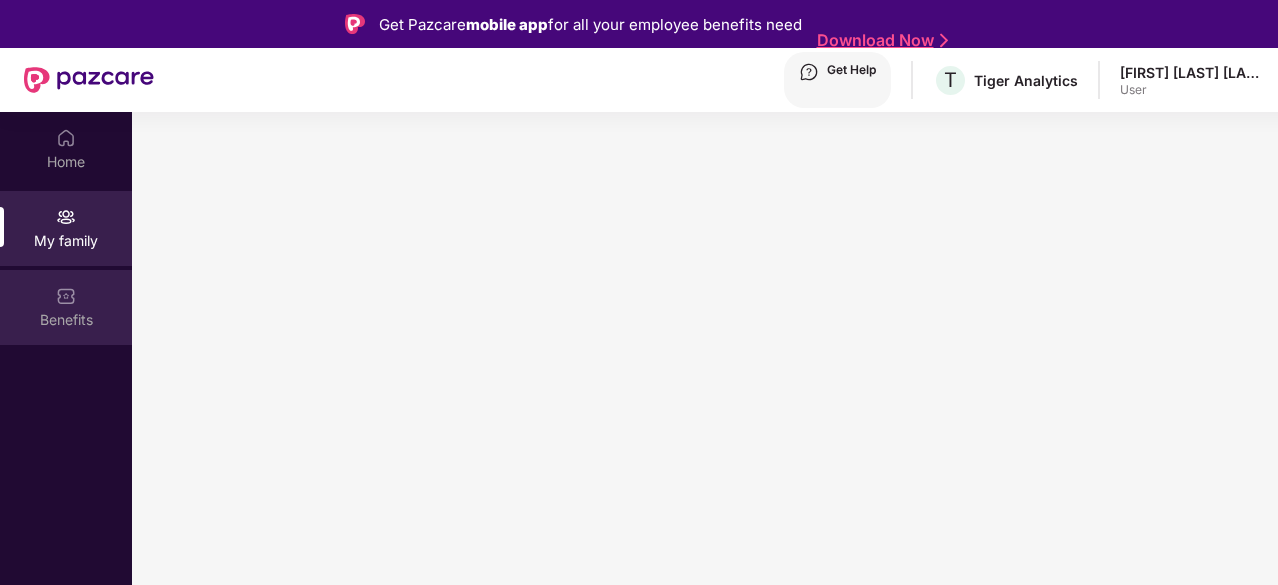 click at bounding box center (66, 138) 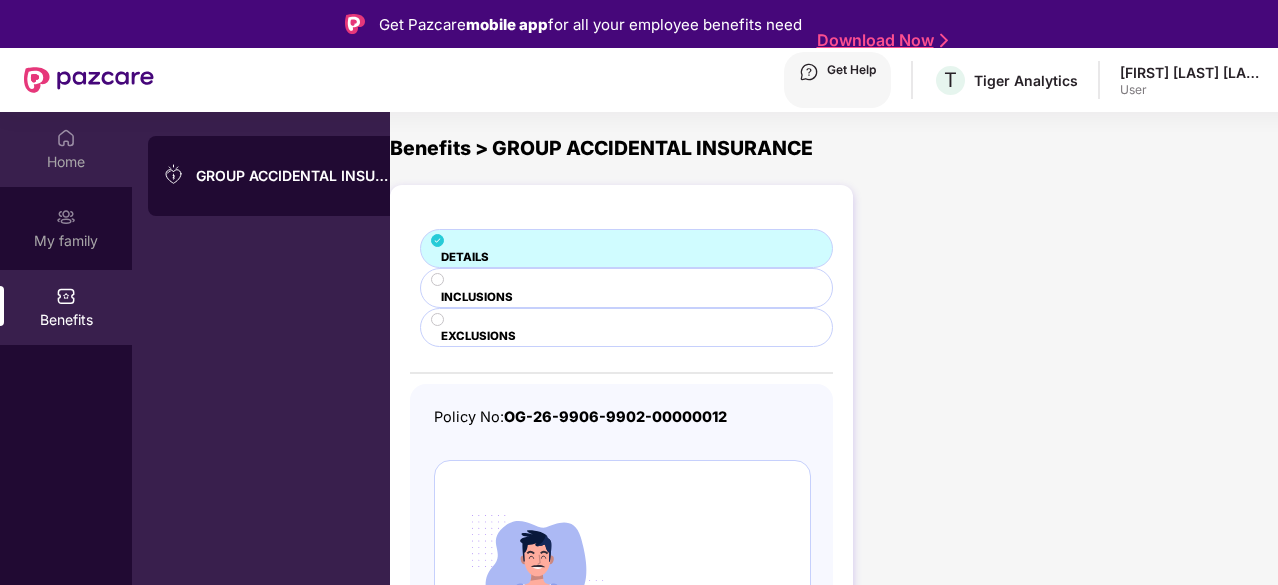 click on "Home" at bounding box center [66, 162] 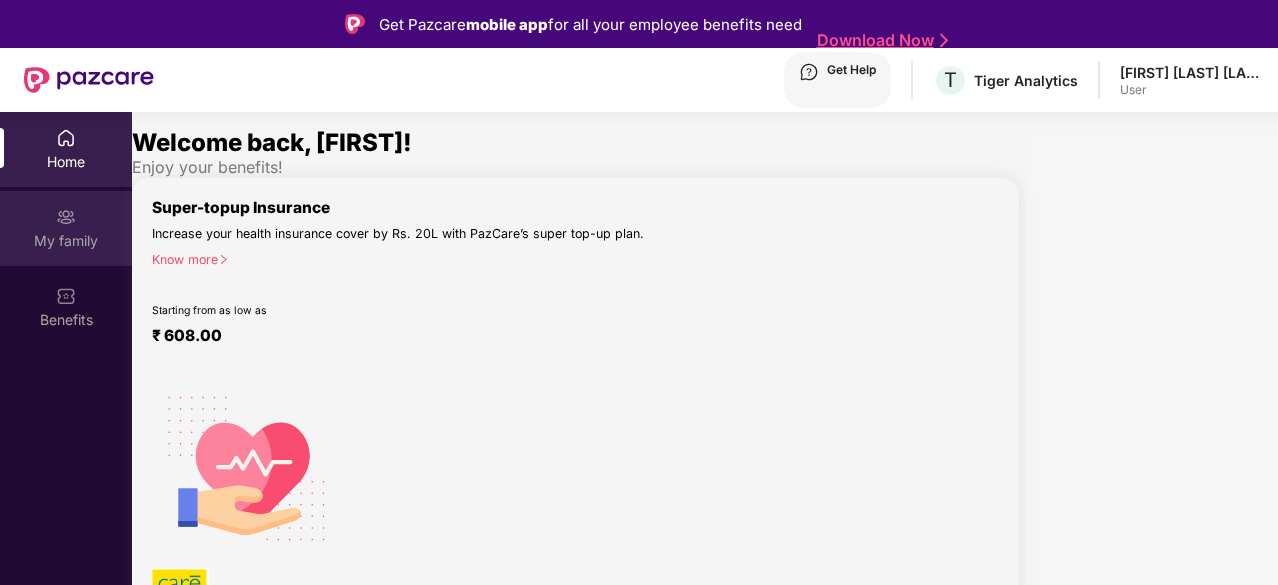 click on "My family" at bounding box center (66, 162) 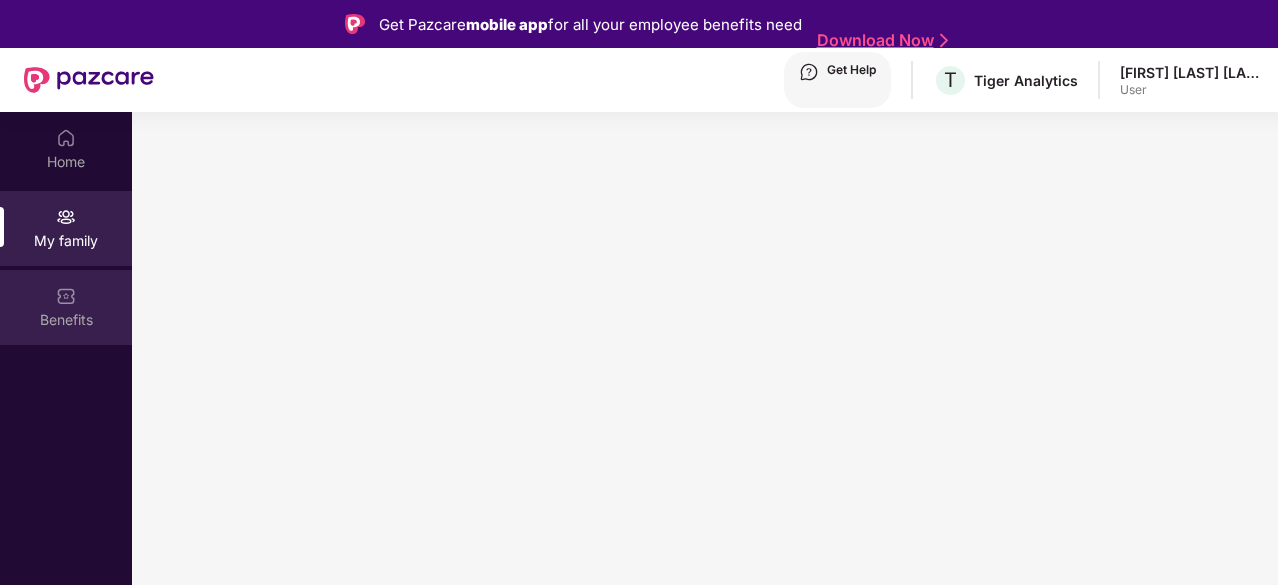 click at bounding box center [66, 138] 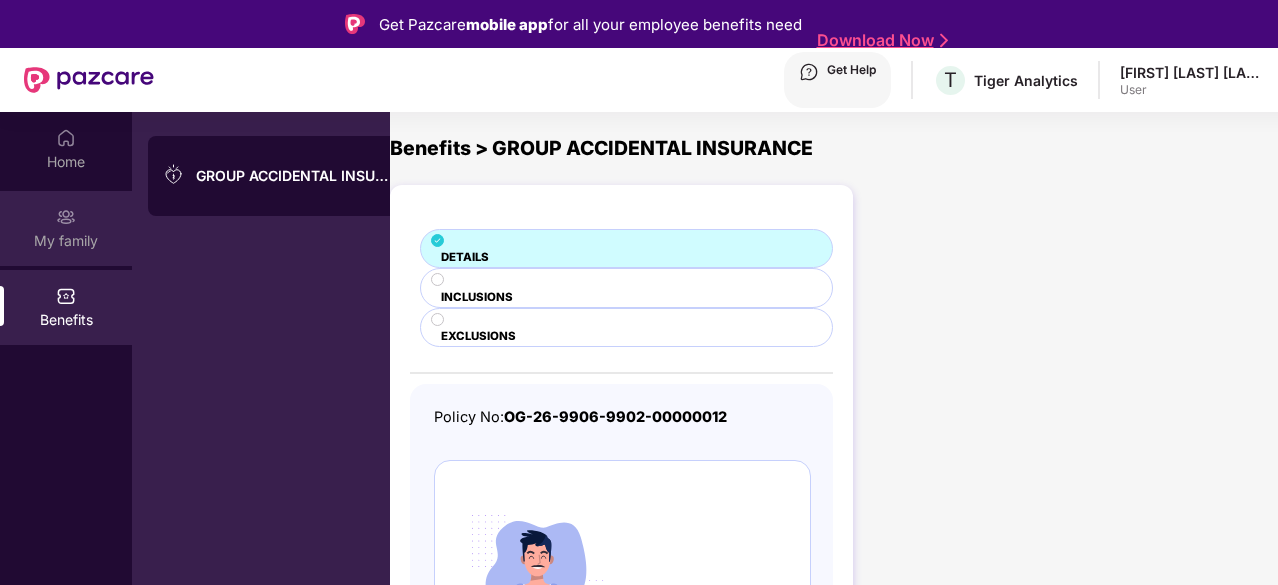 click on "My family" at bounding box center (66, 162) 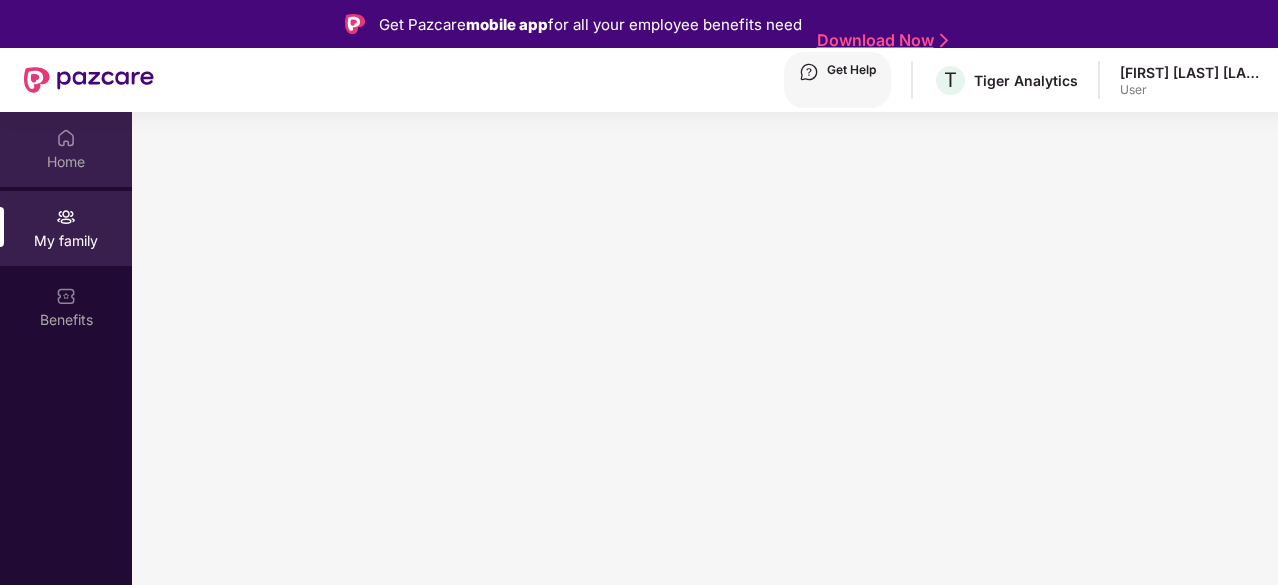 click on "Home" at bounding box center [66, 149] 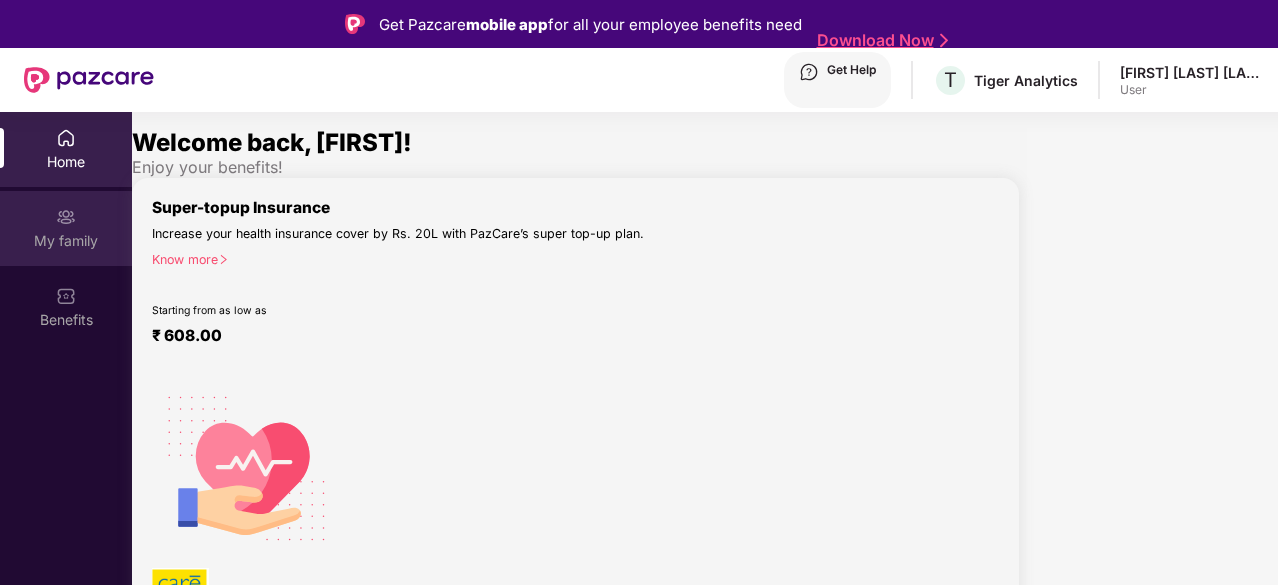 click on "My family" at bounding box center (66, 162) 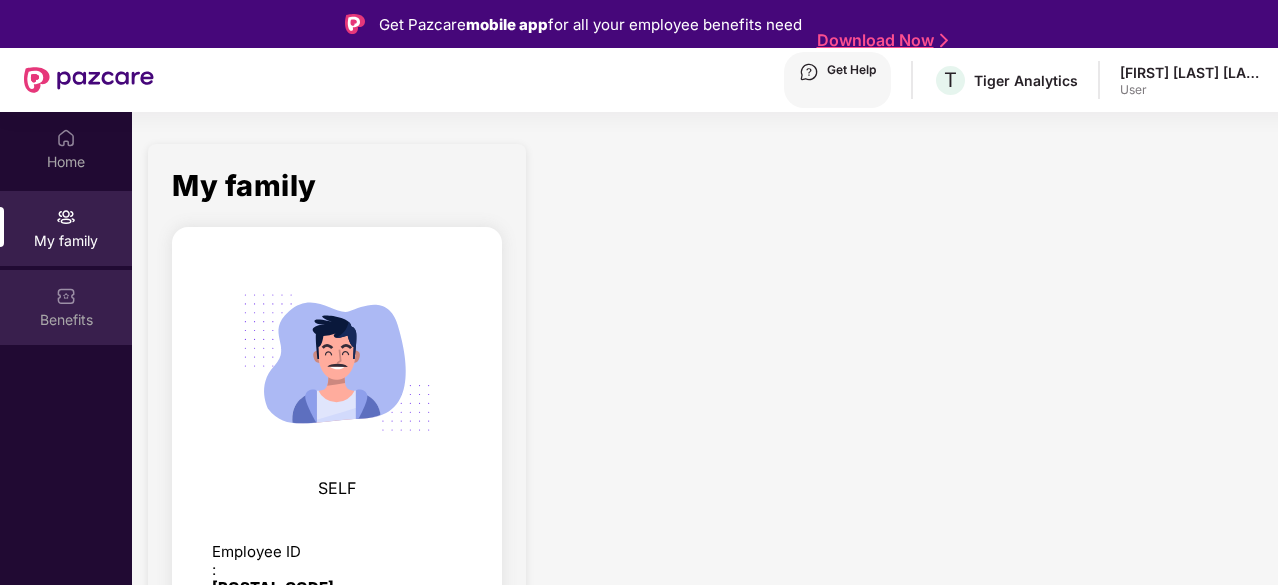 click on "Benefits" at bounding box center [66, 307] 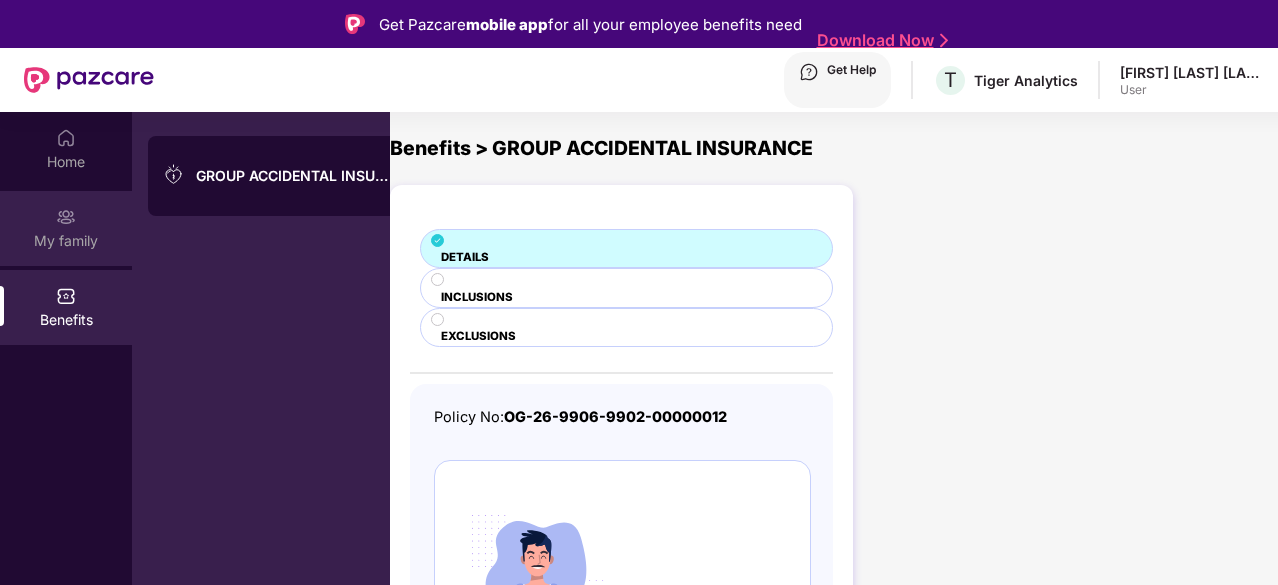 click on "My family" at bounding box center [66, 162] 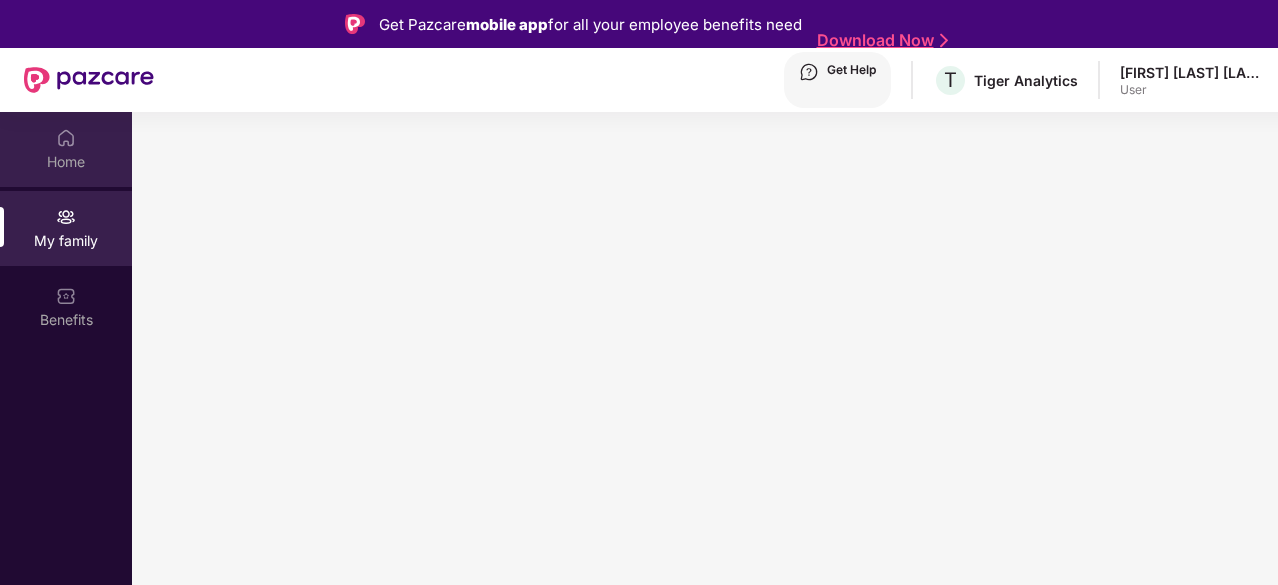 click on "Home" at bounding box center [66, 162] 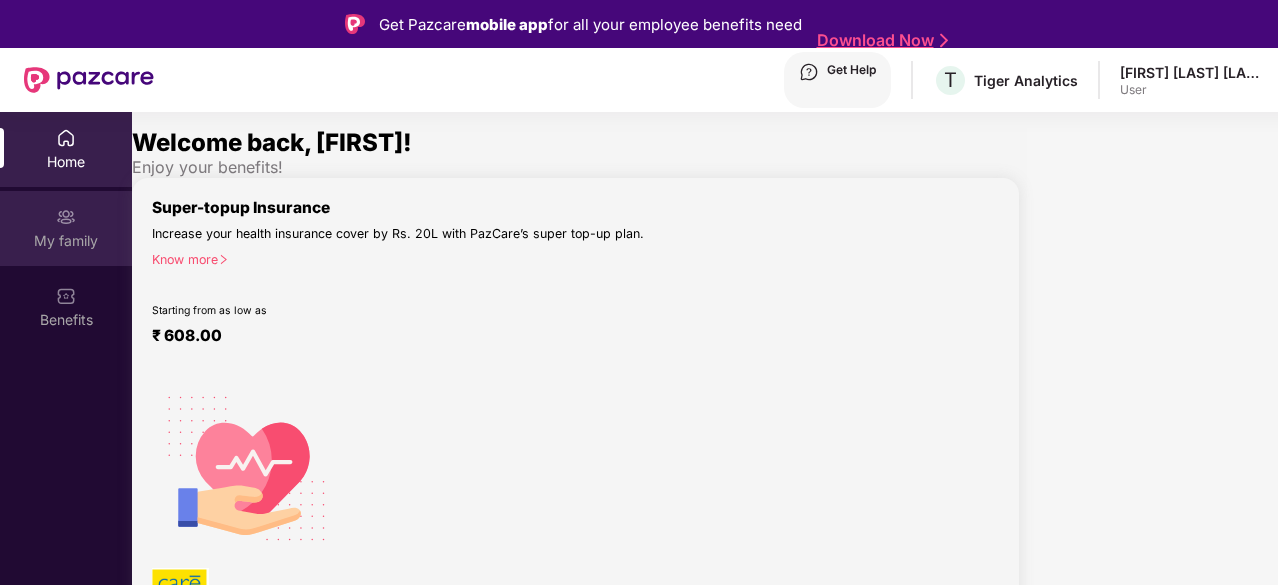 click at bounding box center (66, 138) 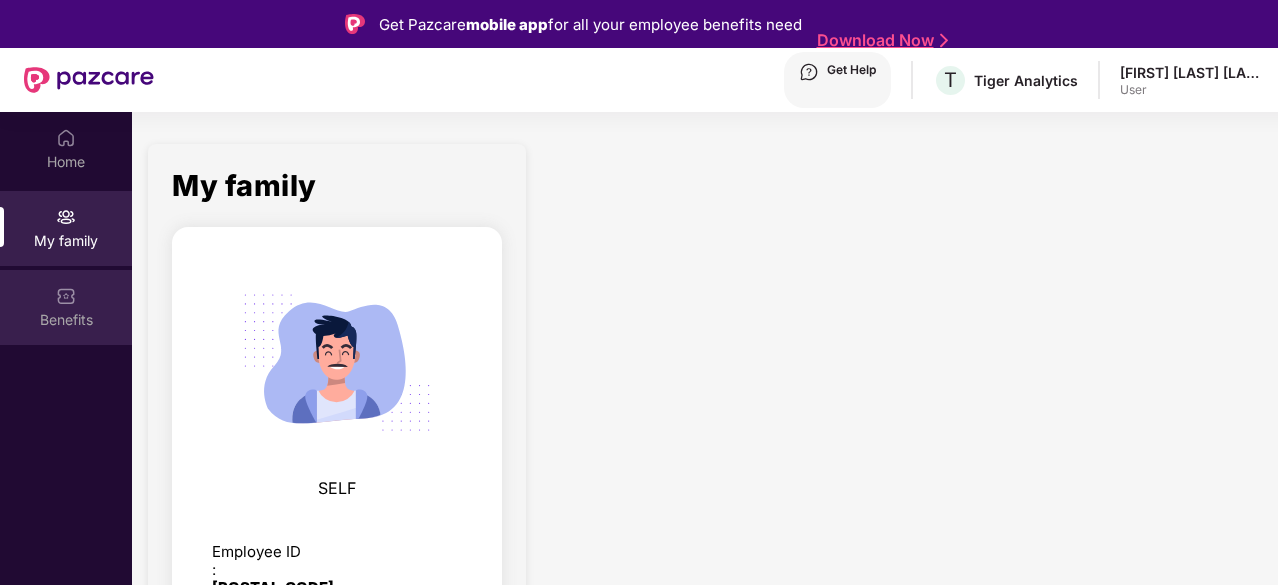 click on "Benefits" at bounding box center (66, 307) 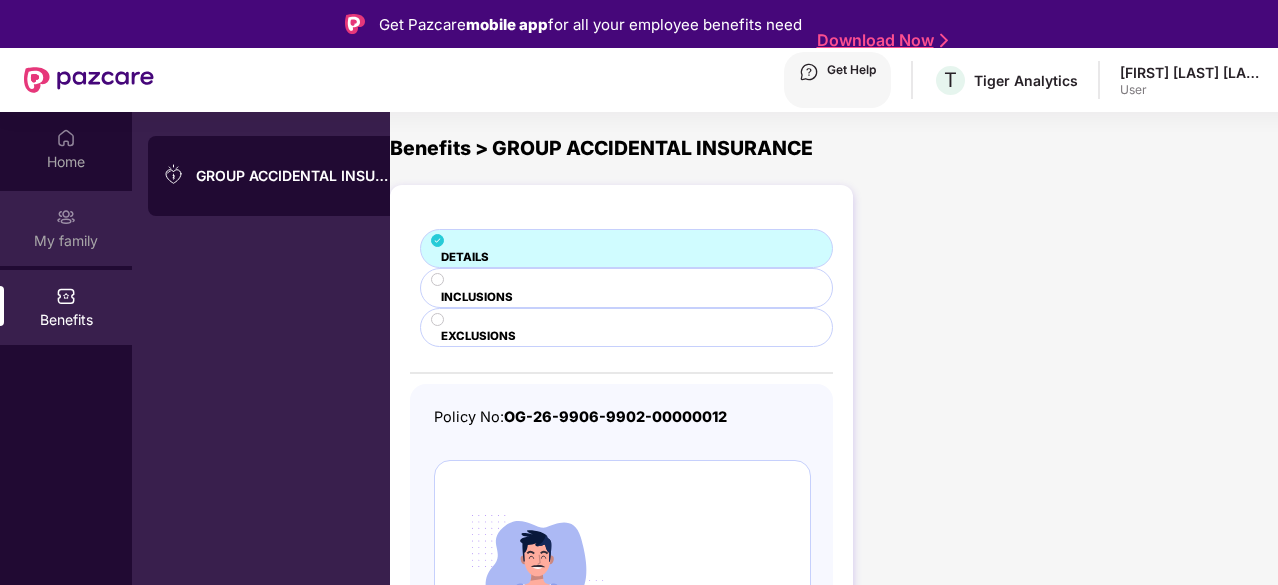 click on "My family" at bounding box center [66, 228] 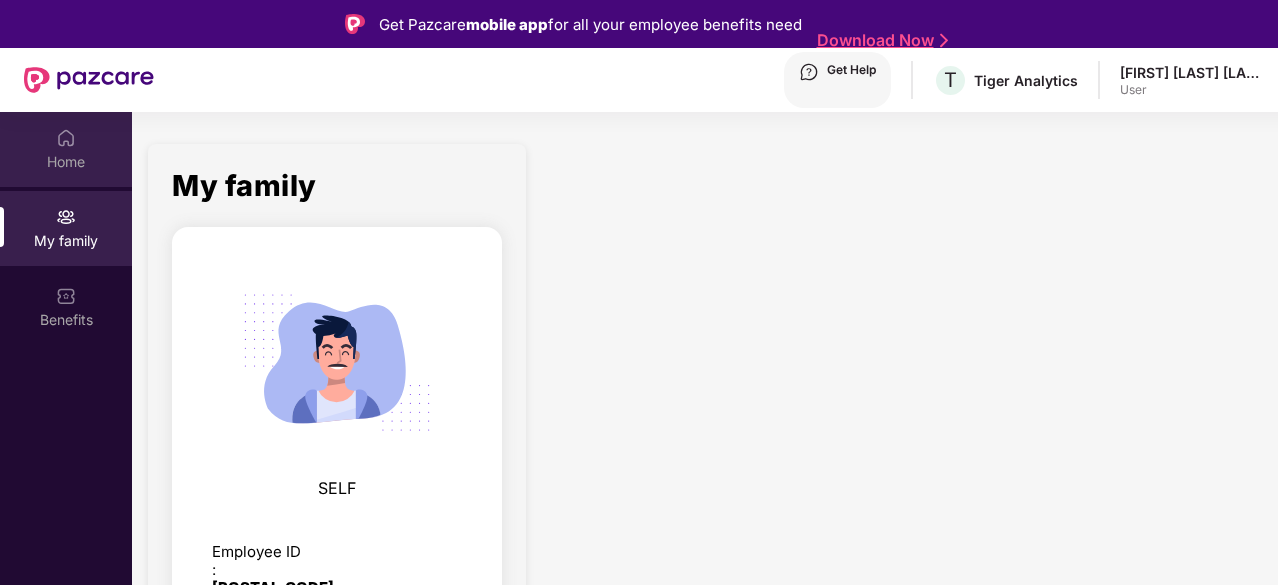click on "Home" at bounding box center (66, 149) 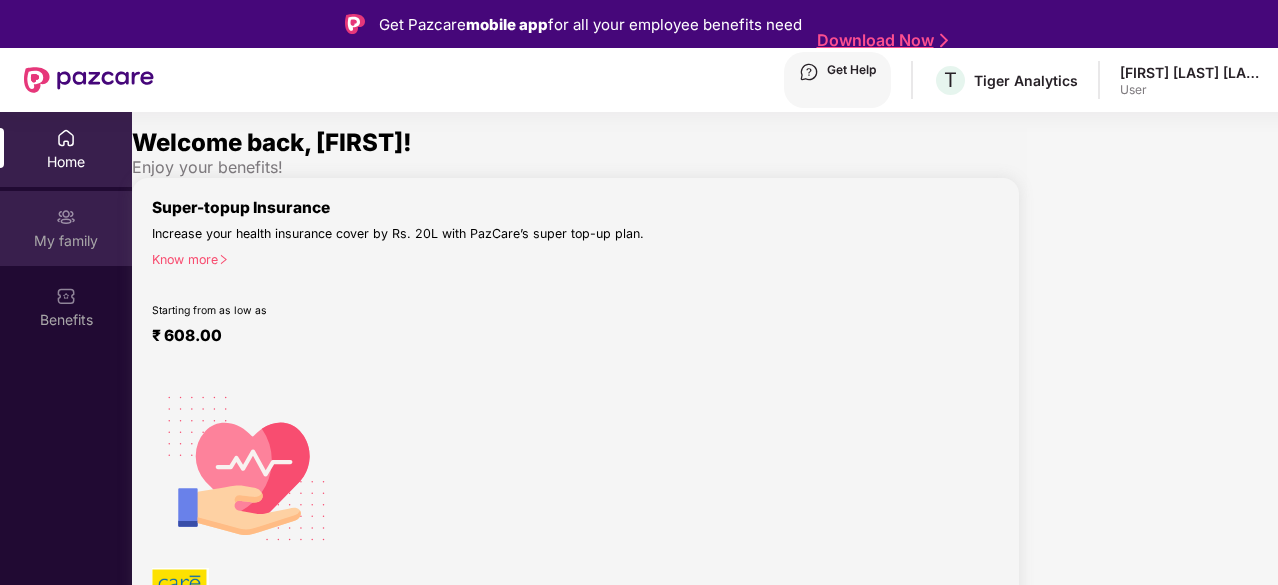 click at bounding box center (66, 138) 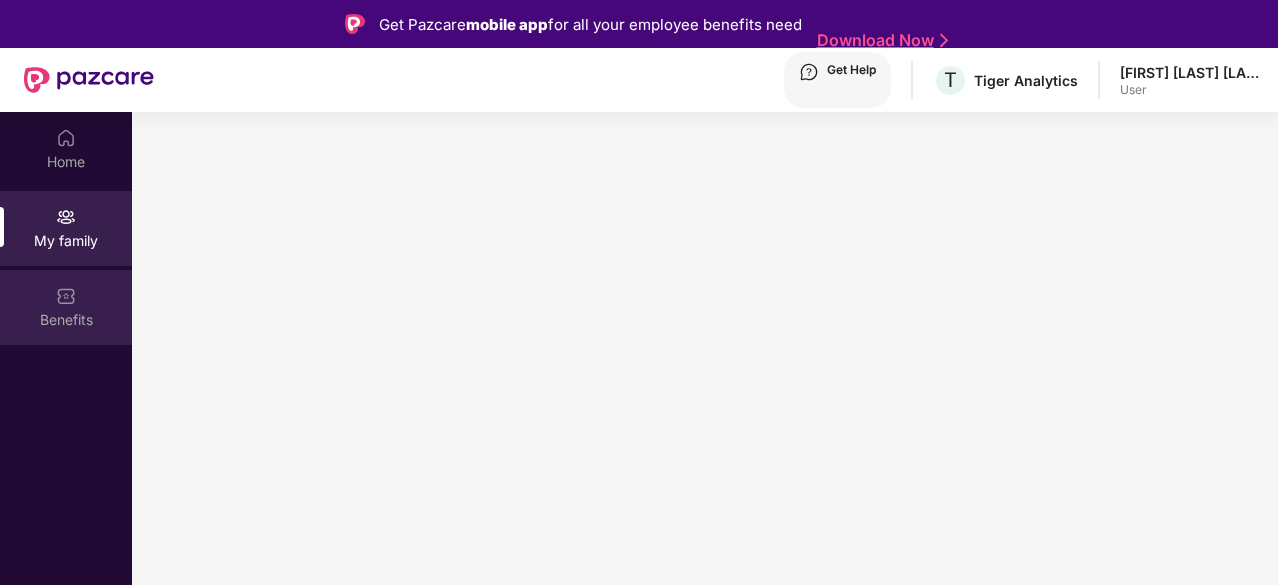 click on "Benefits" at bounding box center (66, 307) 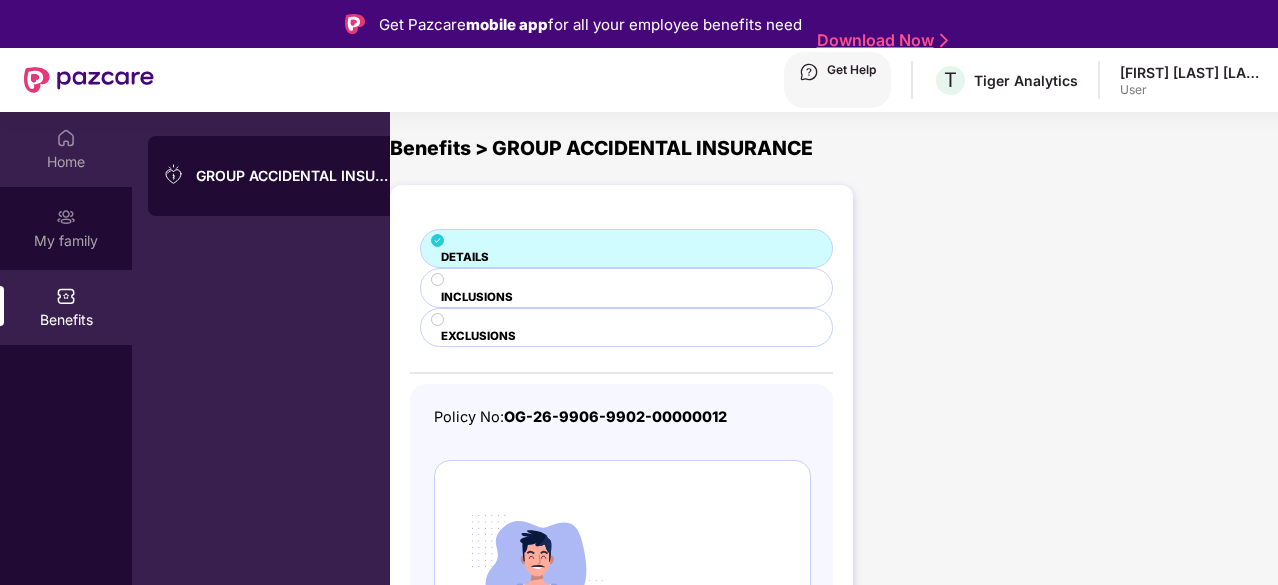 click on "Home" at bounding box center (66, 149) 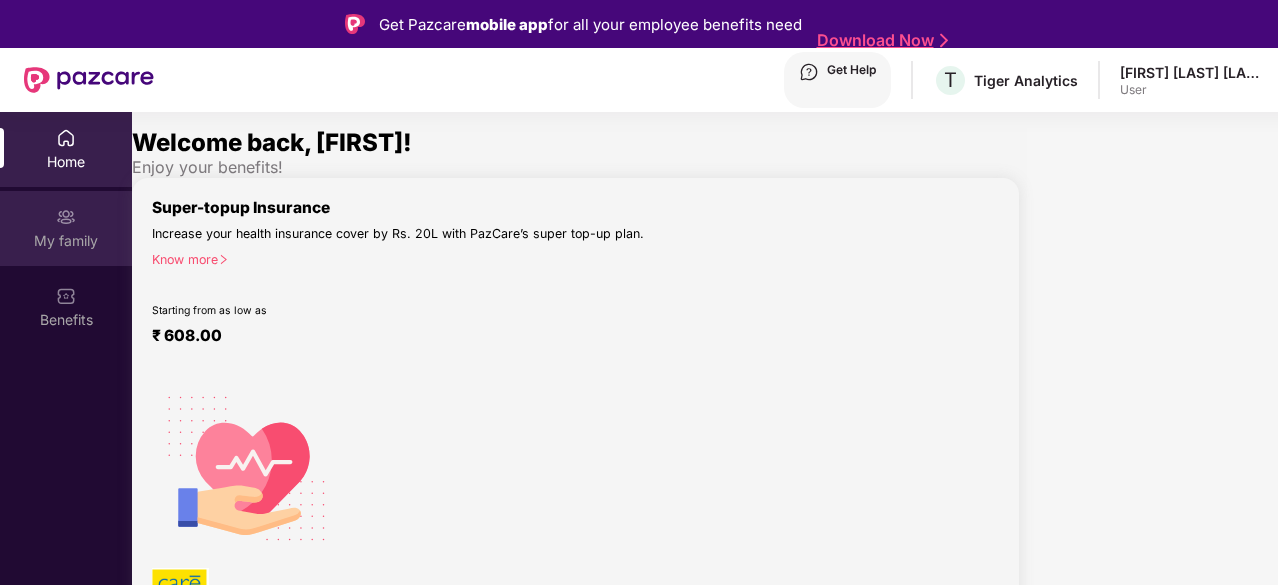 click at bounding box center (66, 138) 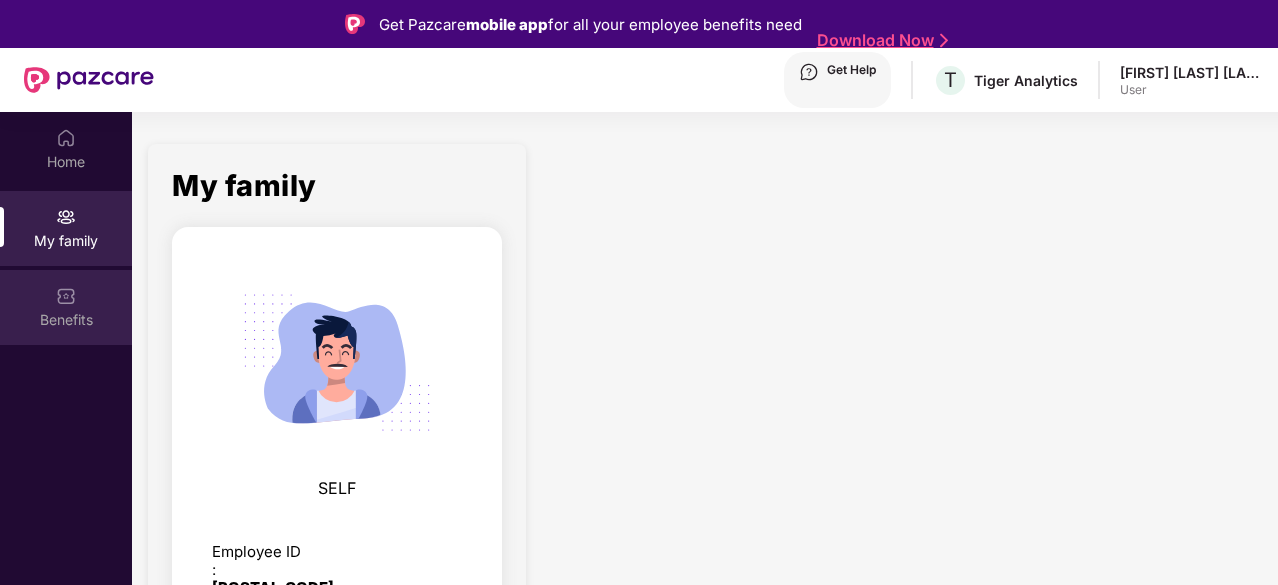 click on "Benefits" at bounding box center (66, 307) 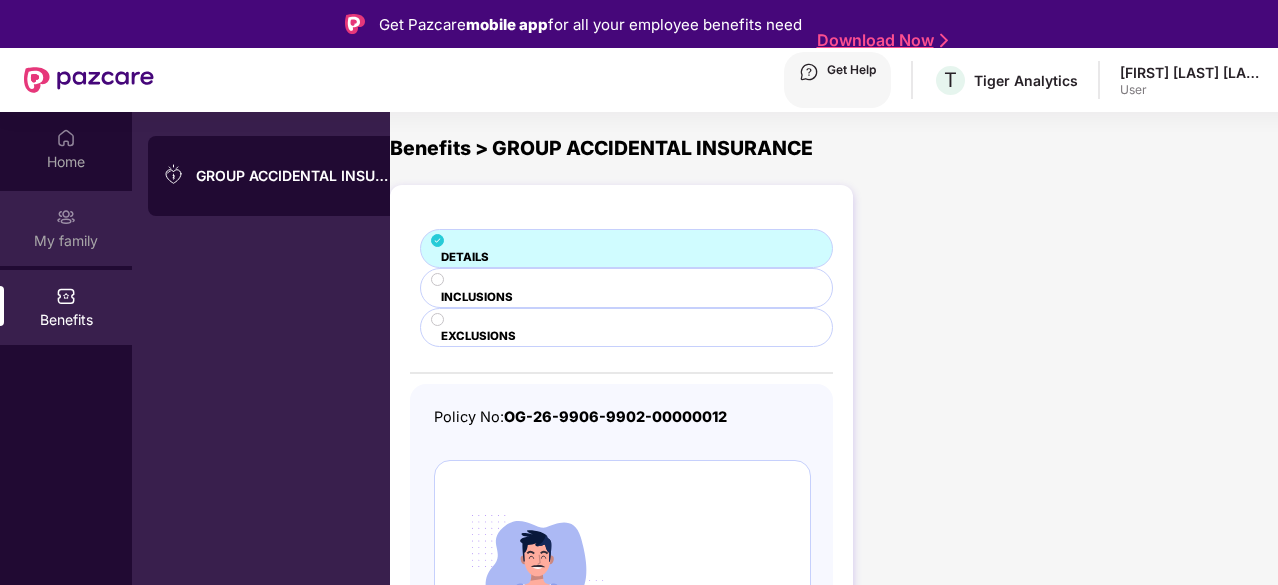 click on "My family" at bounding box center [66, 228] 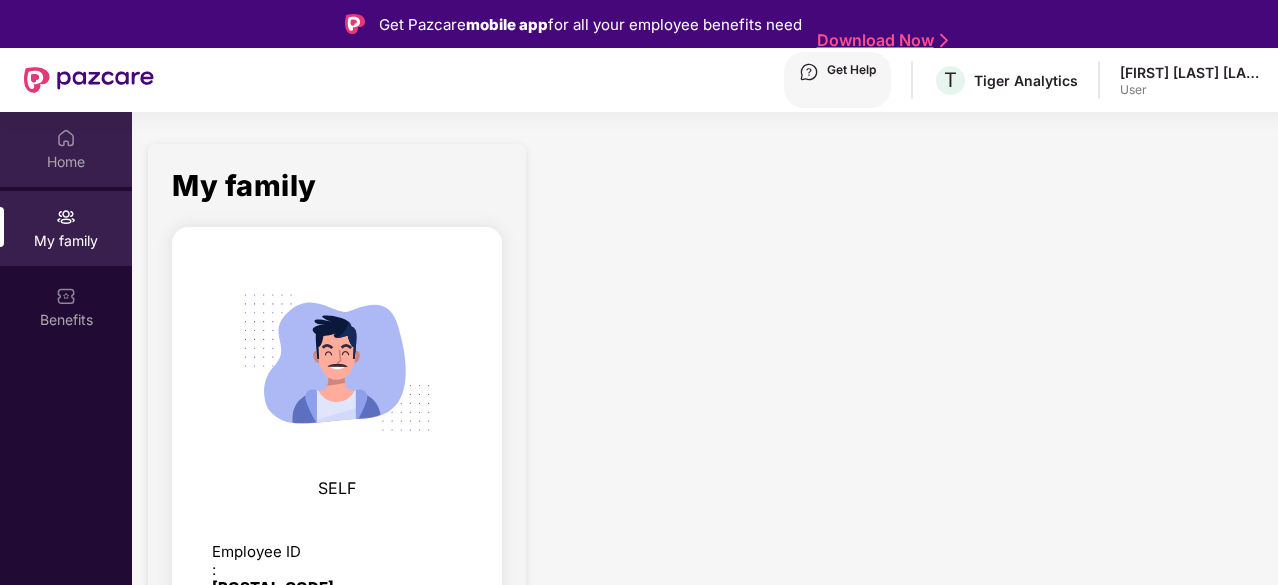 click on "Home" at bounding box center [66, 149] 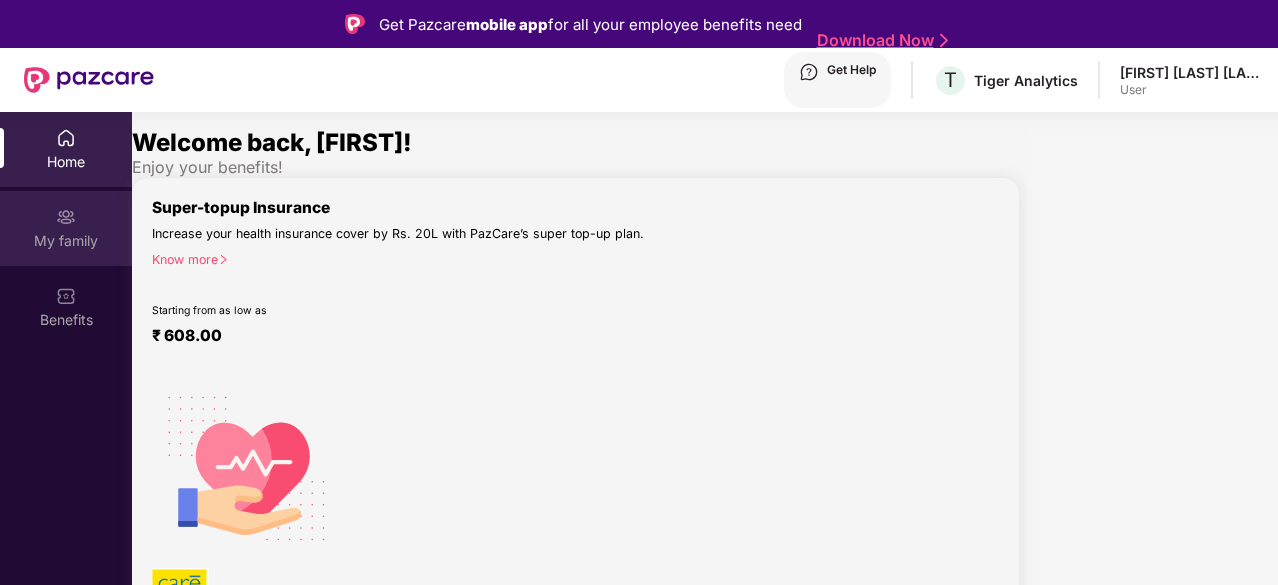 click on "My family" at bounding box center [66, 228] 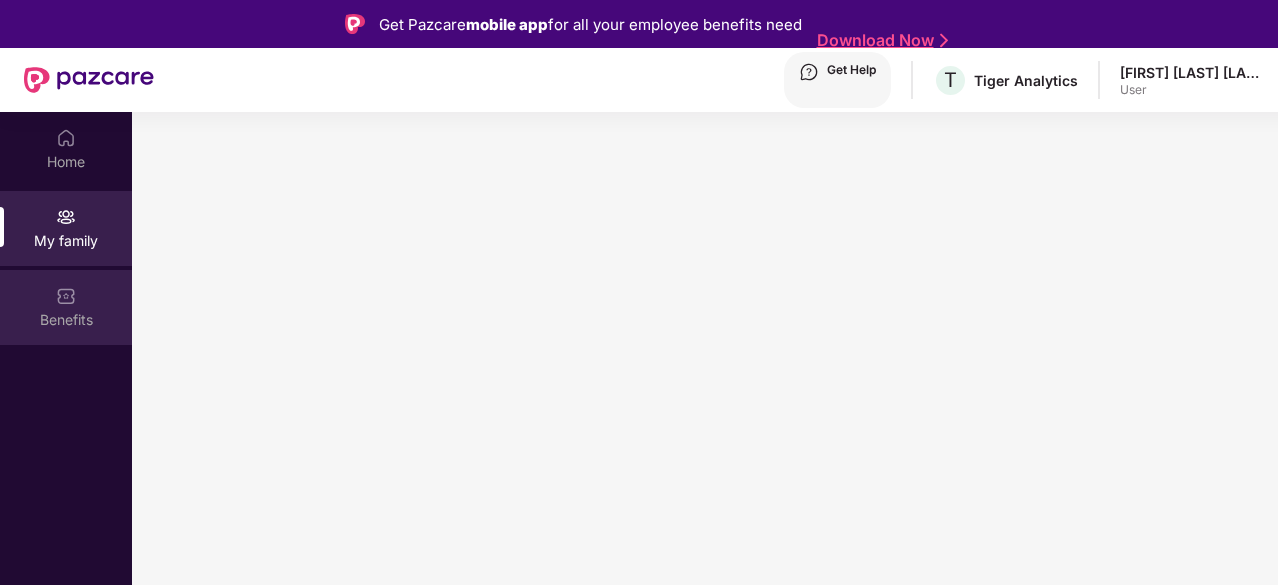 click on "Benefits" at bounding box center (66, 307) 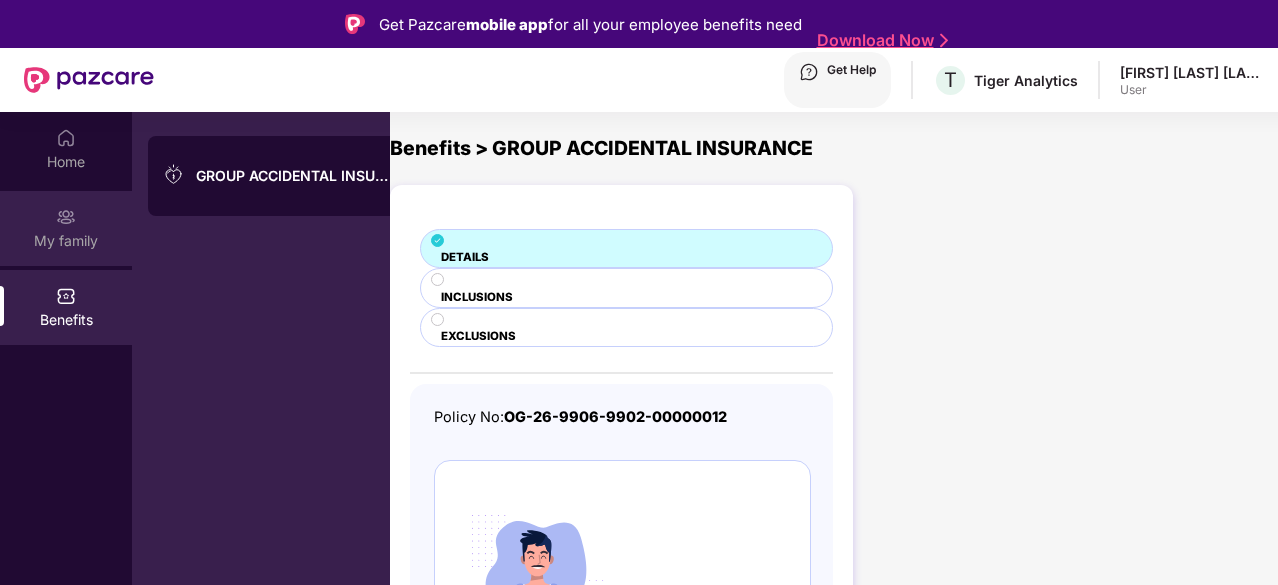 click on "My family" at bounding box center [66, 162] 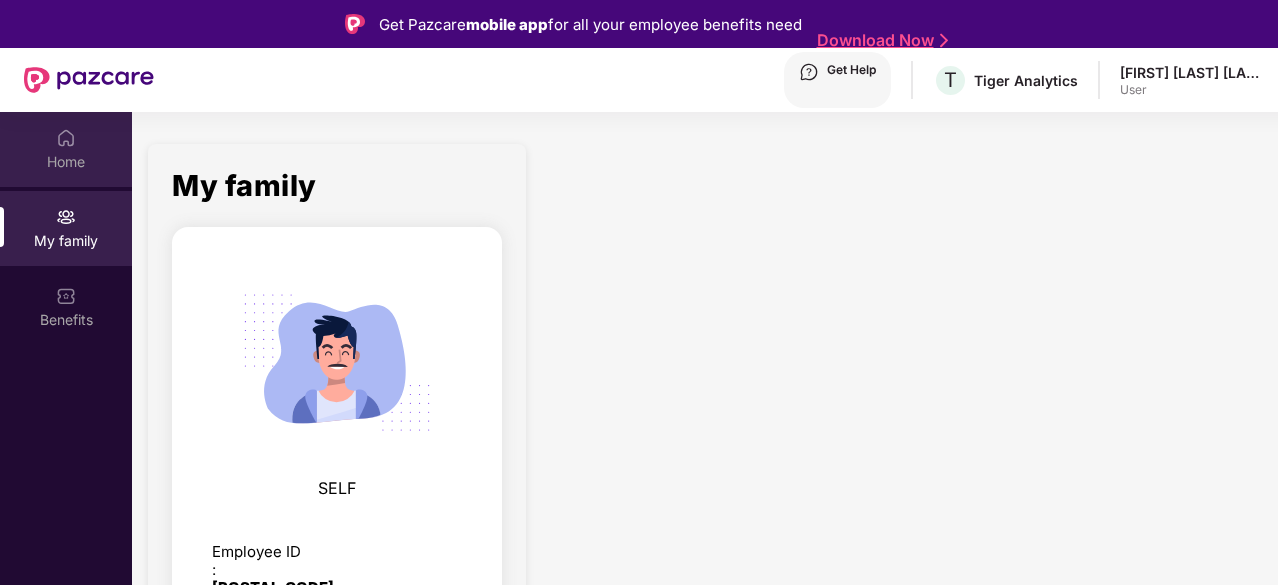 click on "Home" at bounding box center [66, 149] 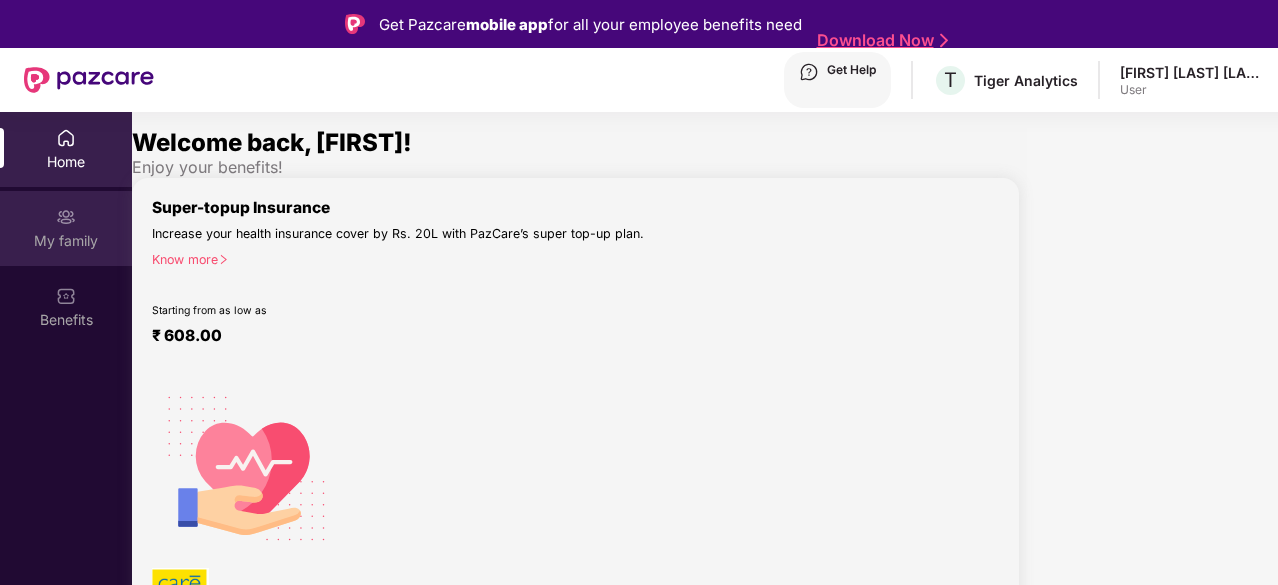 click on "My family" at bounding box center [66, 228] 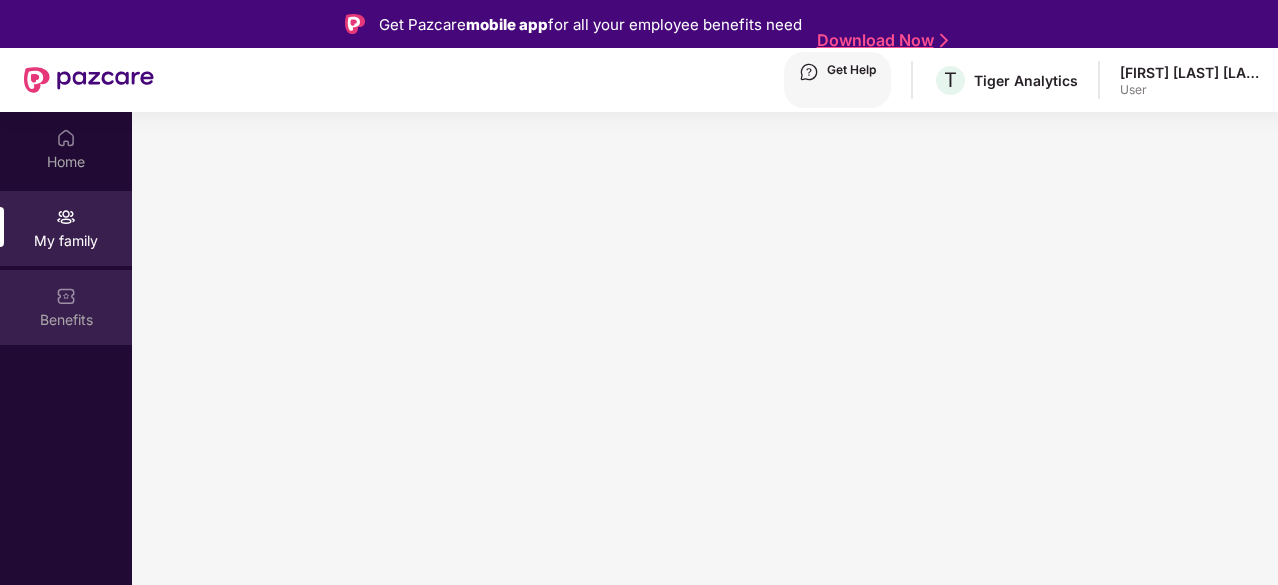 click on "Benefits" at bounding box center (66, 307) 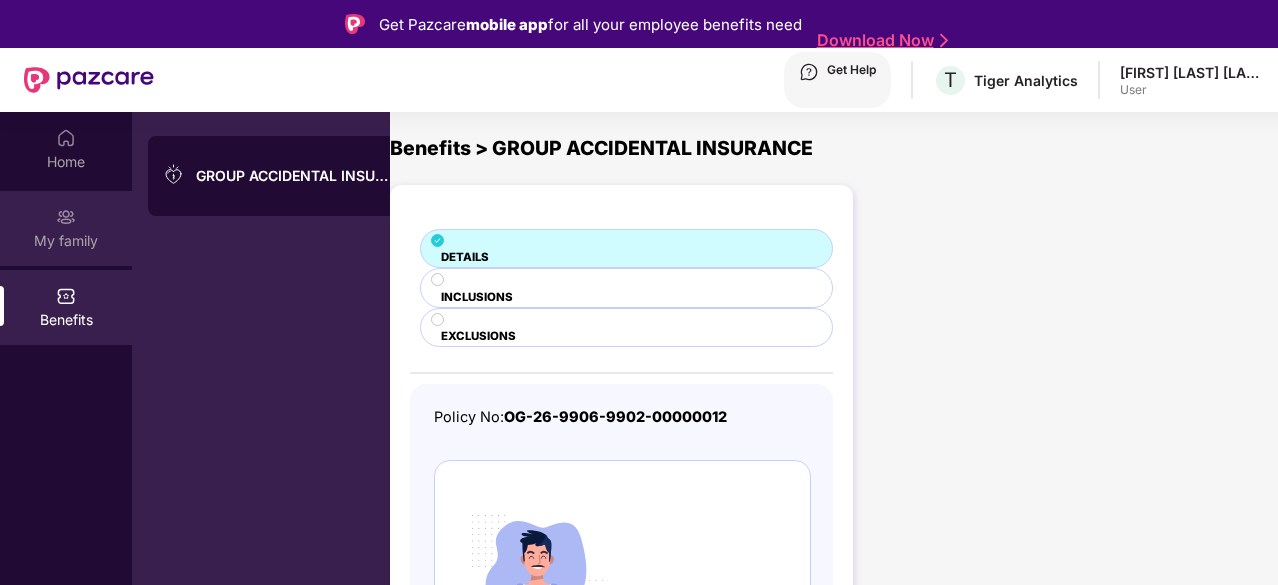 click on "My family" at bounding box center (66, 162) 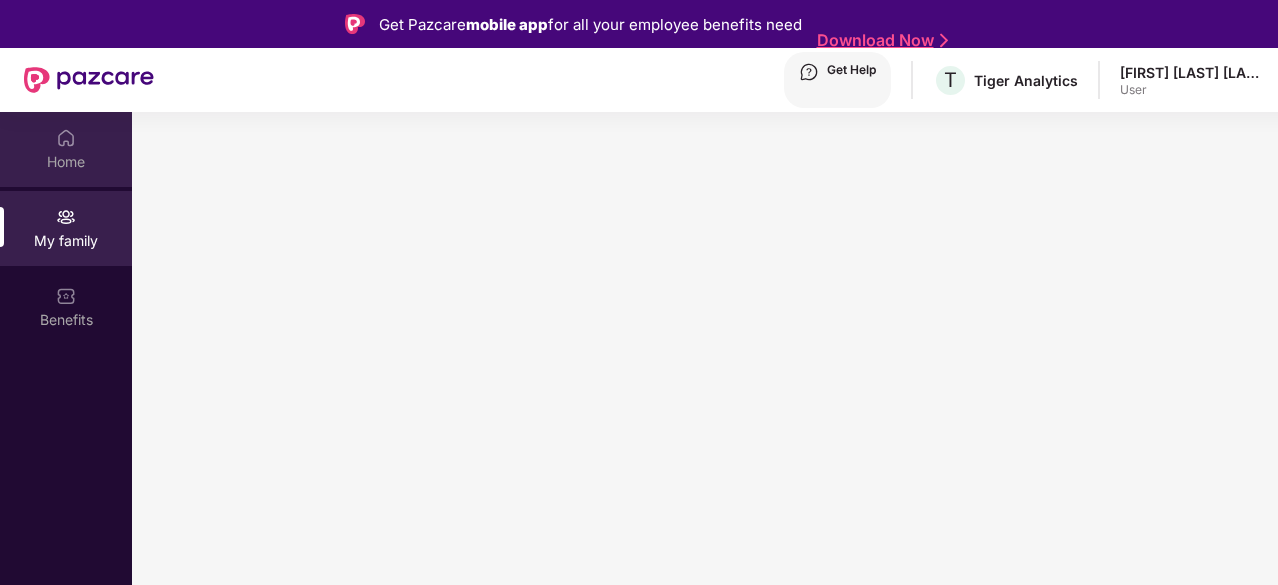 click on "Home" at bounding box center [66, 149] 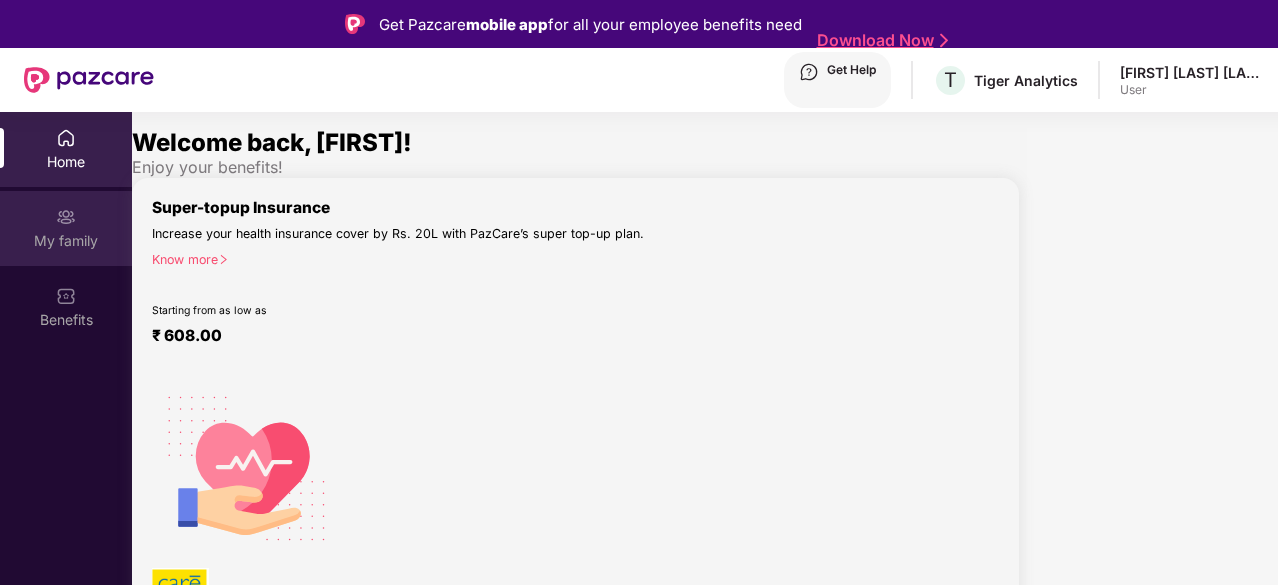 click at bounding box center (66, 138) 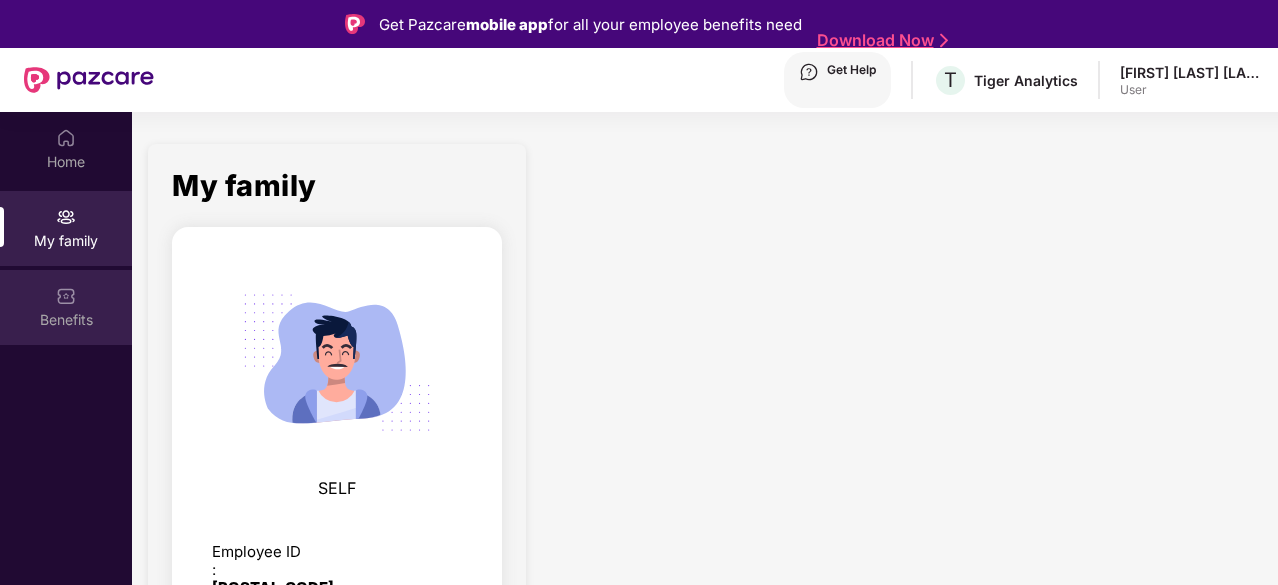 click on "Benefits" at bounding box center [66, 307] 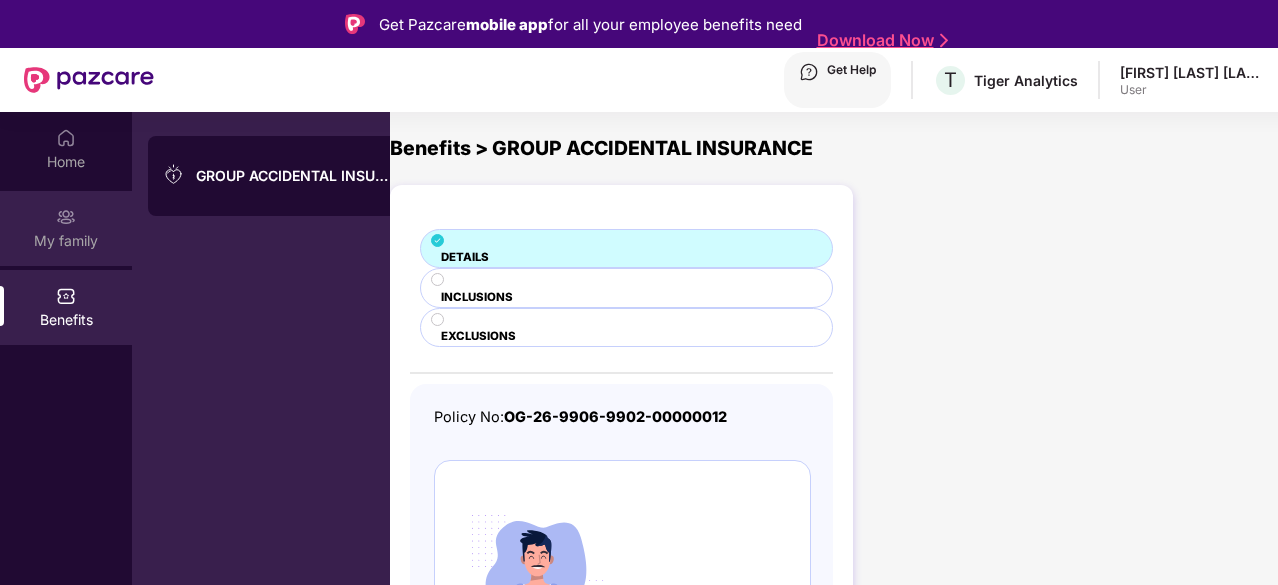 click on "My family" at bounding box center (66, 228) 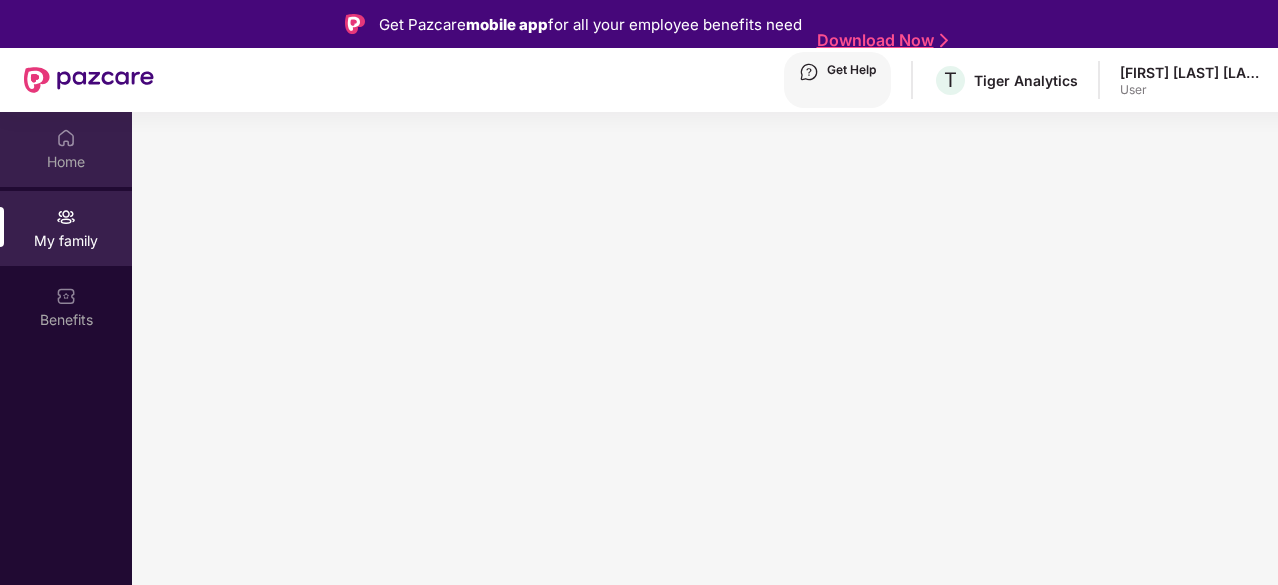 click on "Home" at bounding box center (66, 149) 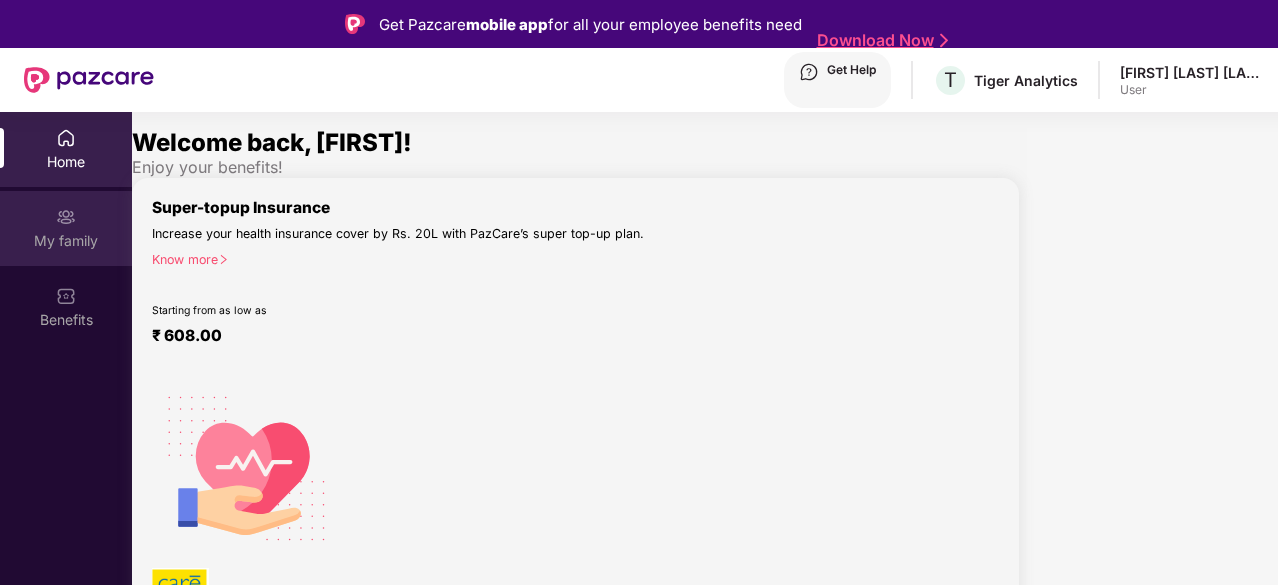 click at bounding box center (66, 138) 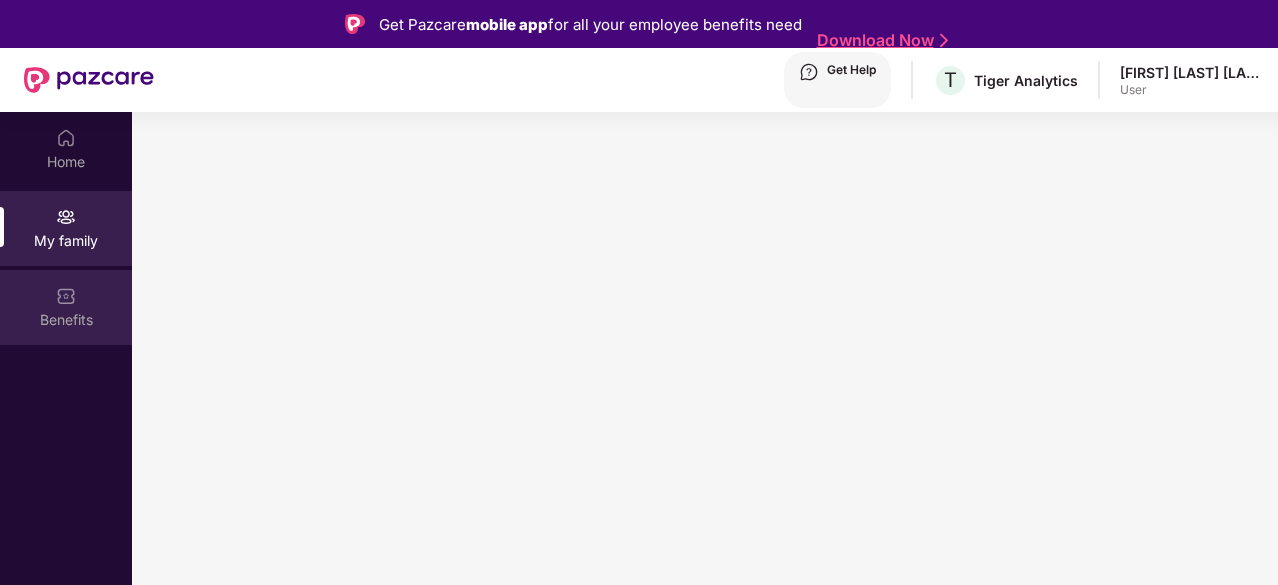 click at bounding box center [66, 138] 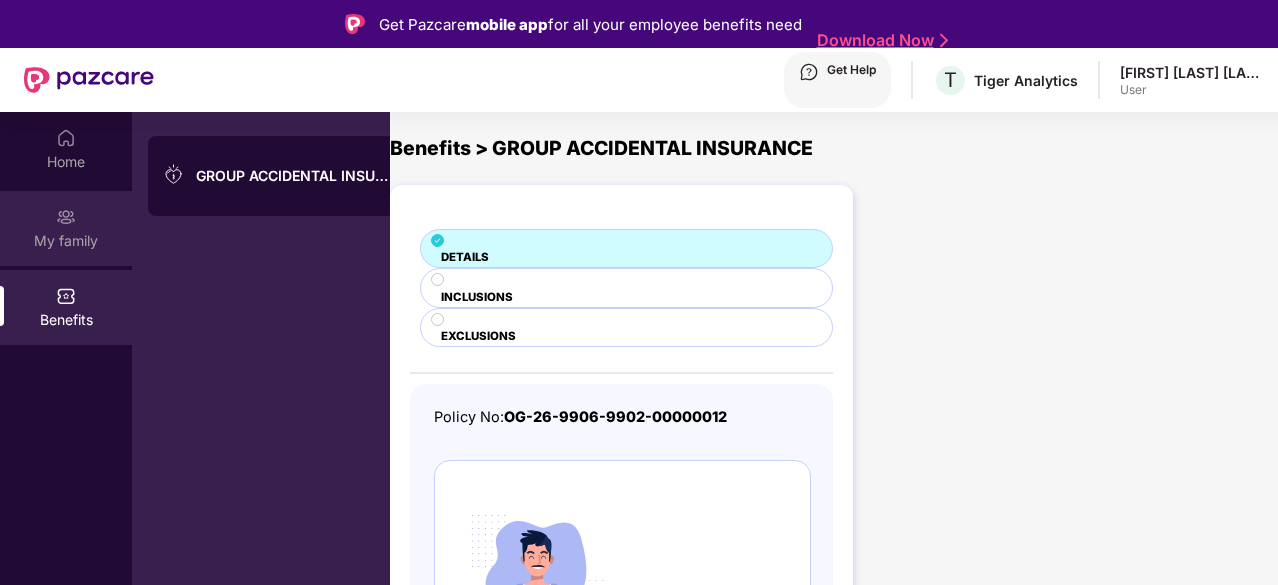 click on "My family" at bounding box center [66, 162] 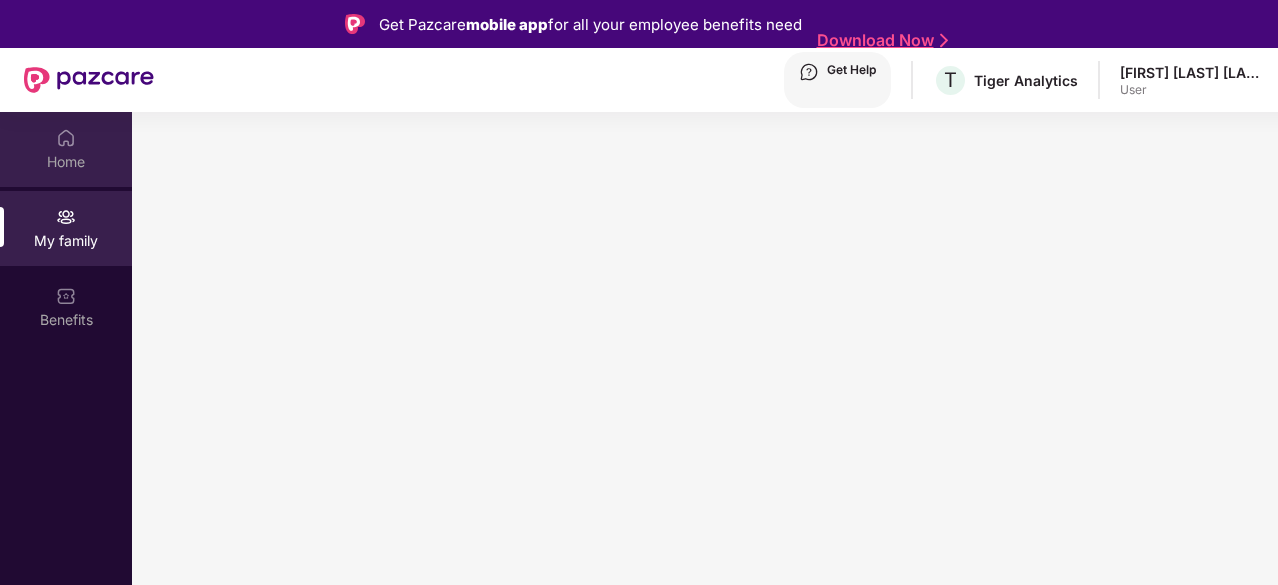 click on "Home" at bounding box center (66, 162) 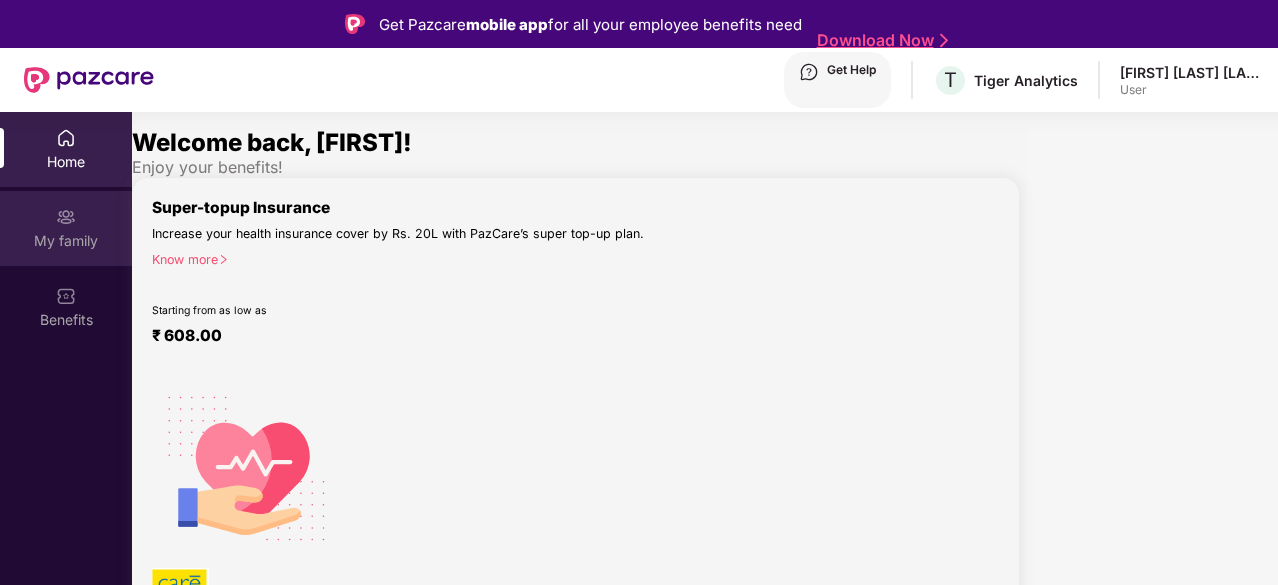 click on "My family" at bounding box center (66, 162) 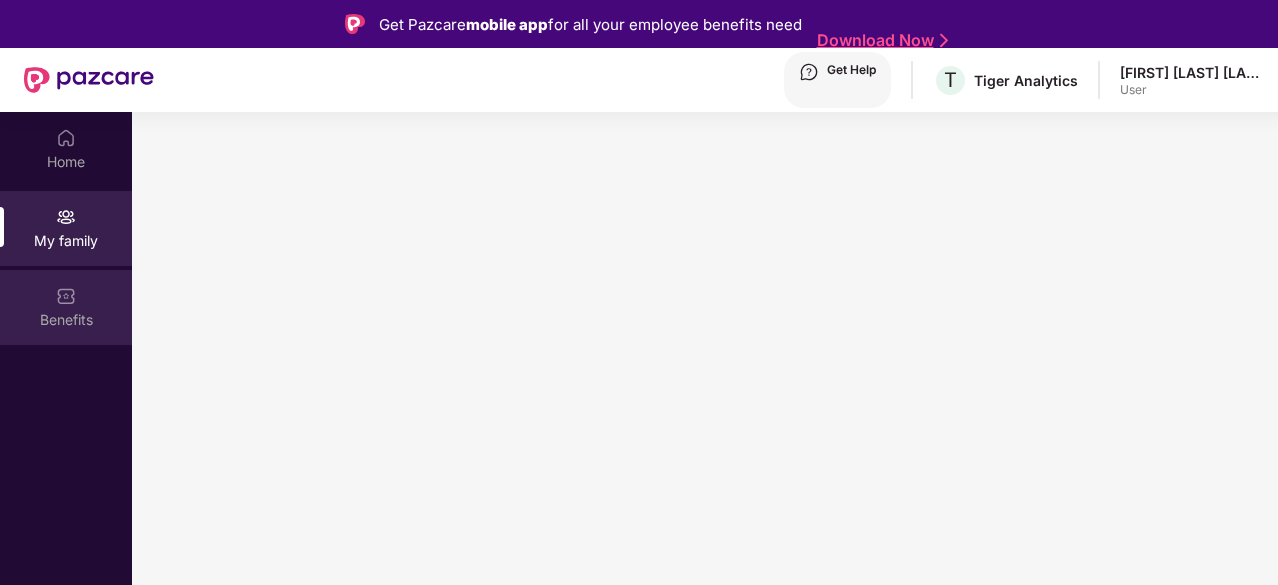 click at bounding box center [66, 138] 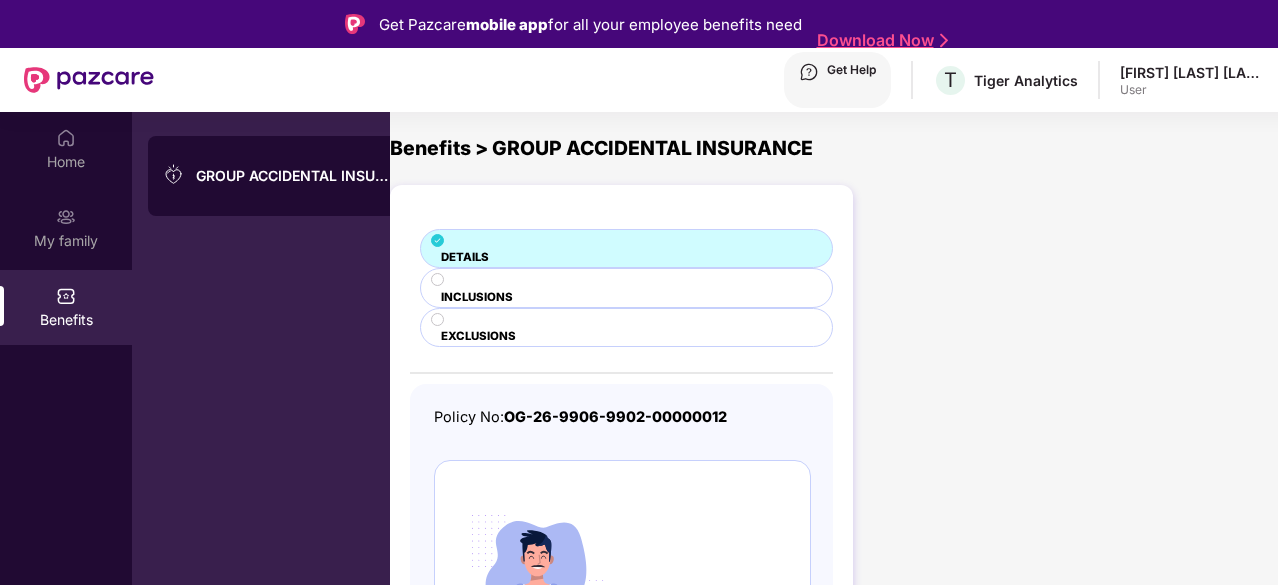 scroll, scrollTop: 114, scrollLeft: 0, axis: vertical 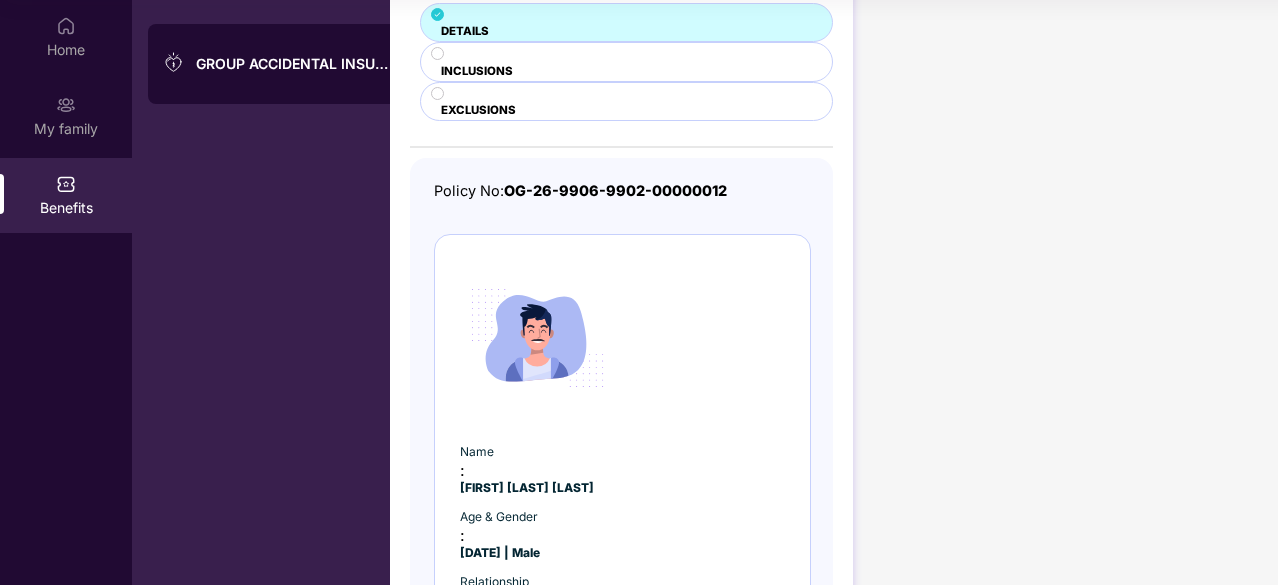 click on "Pending with insurer" at bounding box center [564, 818] 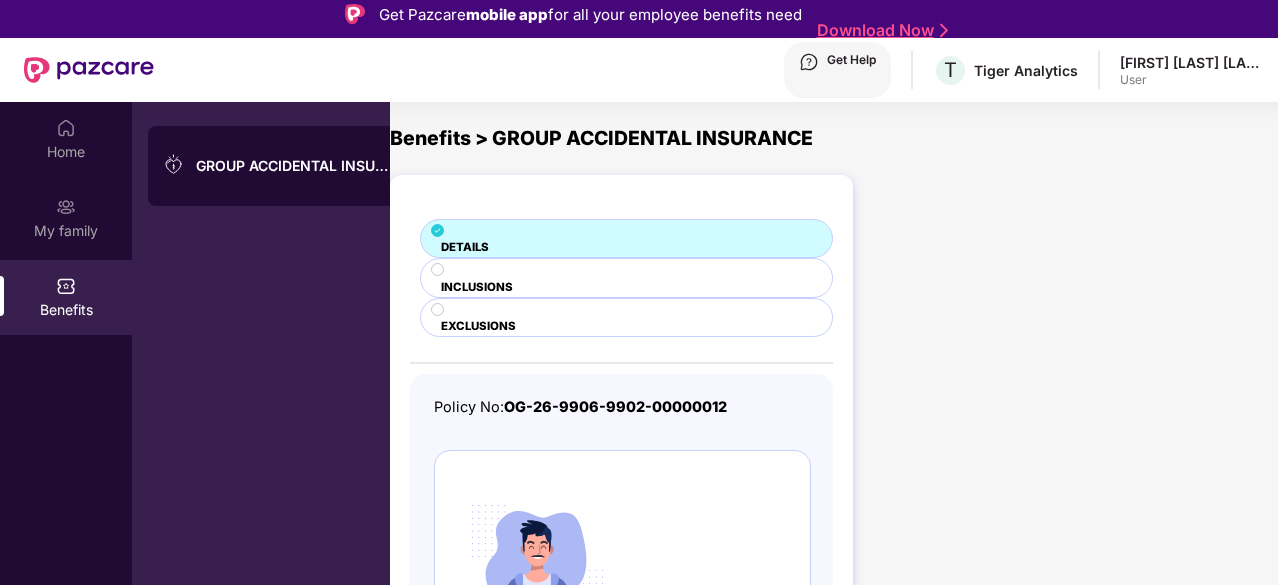 scroll, scrollTop: 0, scrollLeft: 0, axis: both 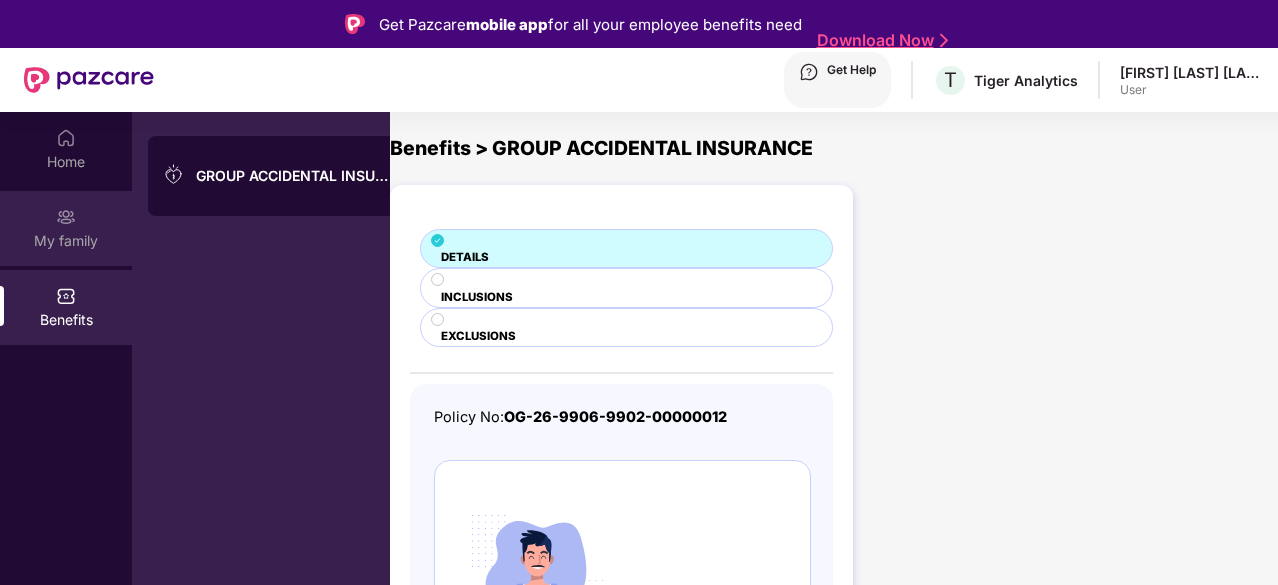 click on "My family" at bounding box center [66, 162] 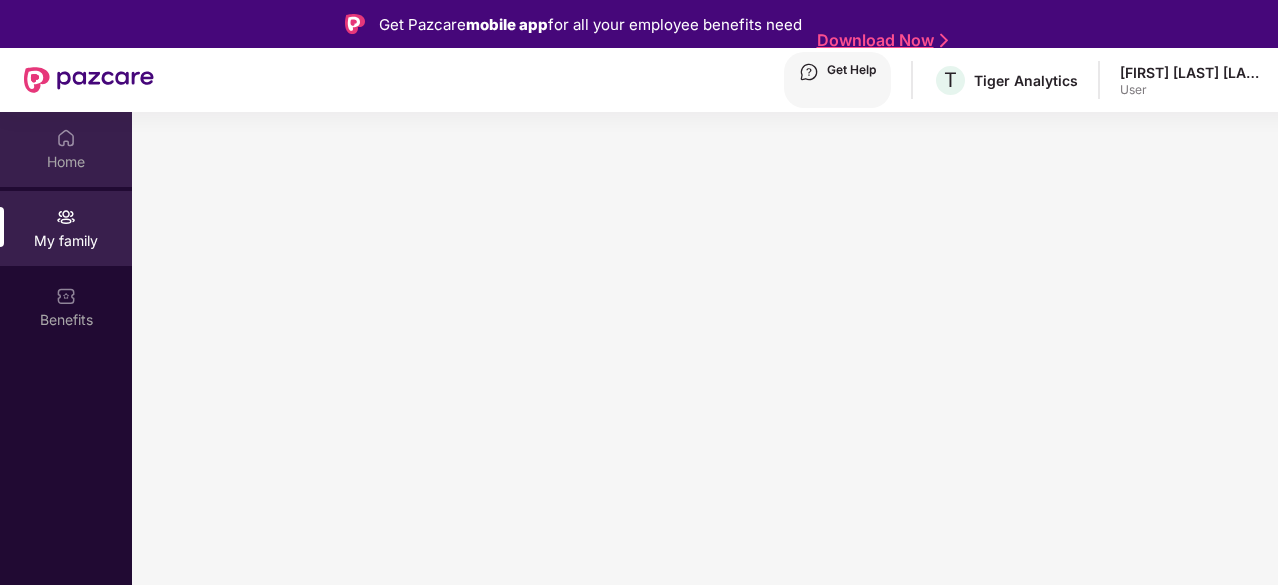 click on "Home" at bounding box center [66, 149] 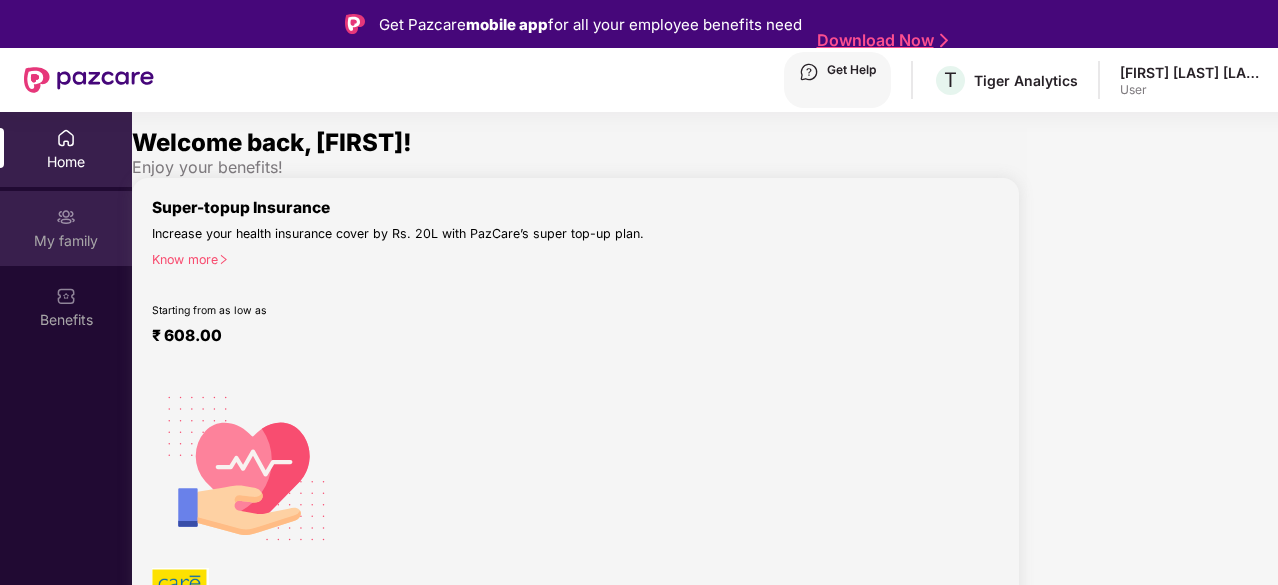 click on "My family" at bounding box center [66, 162] 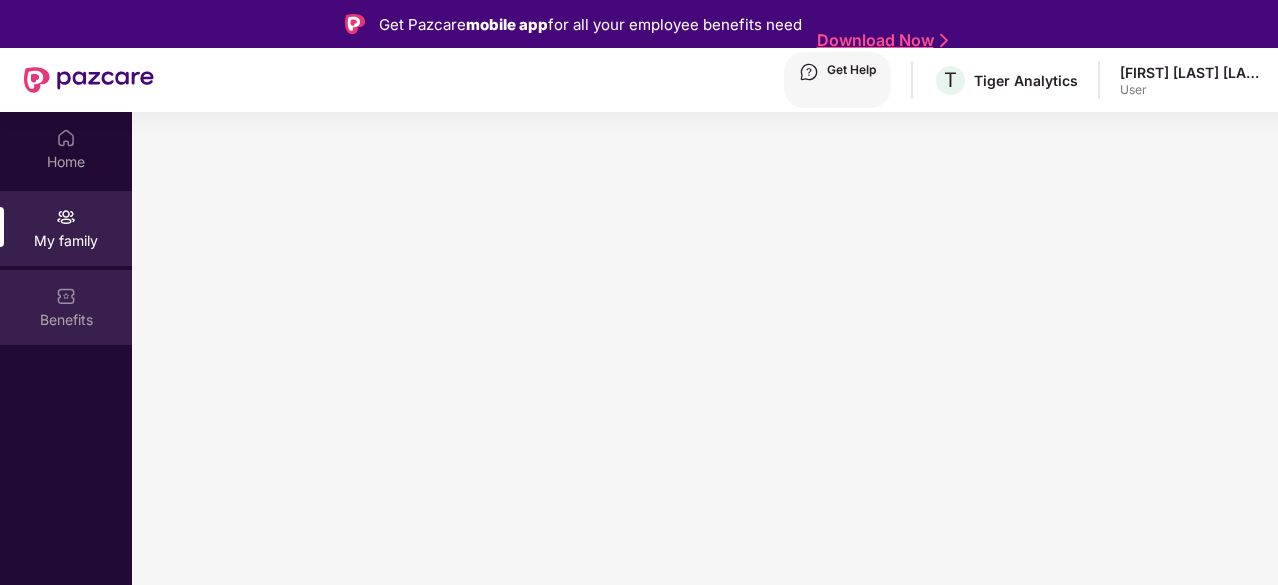 click at bounding box center (66, 138) 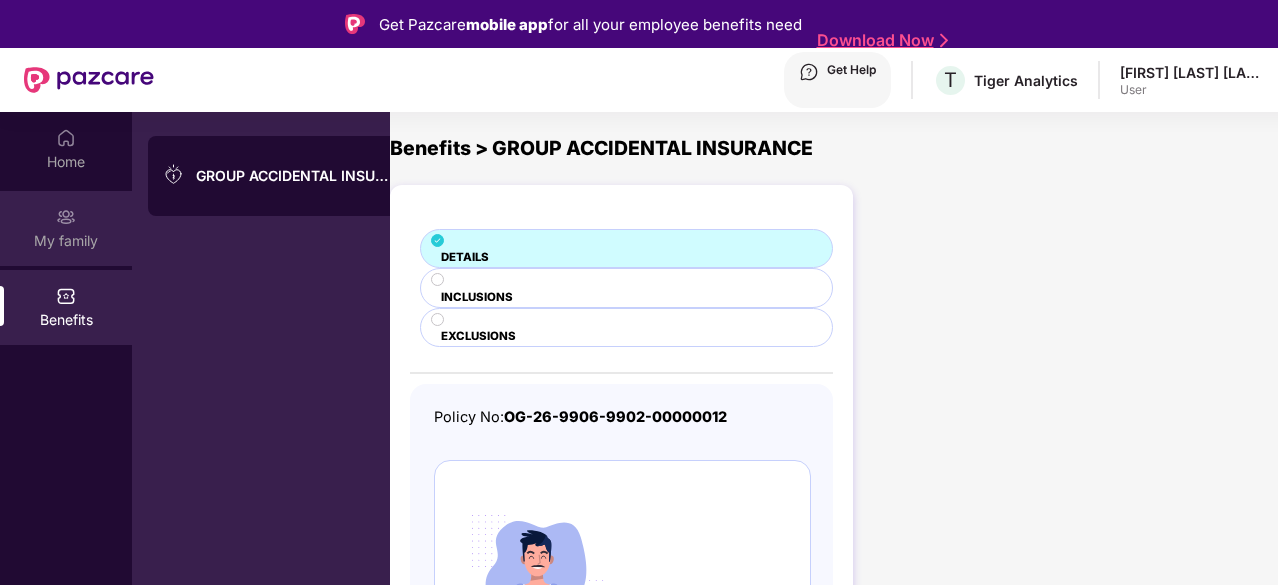 click on "My family" at bounding box center (66, 162) 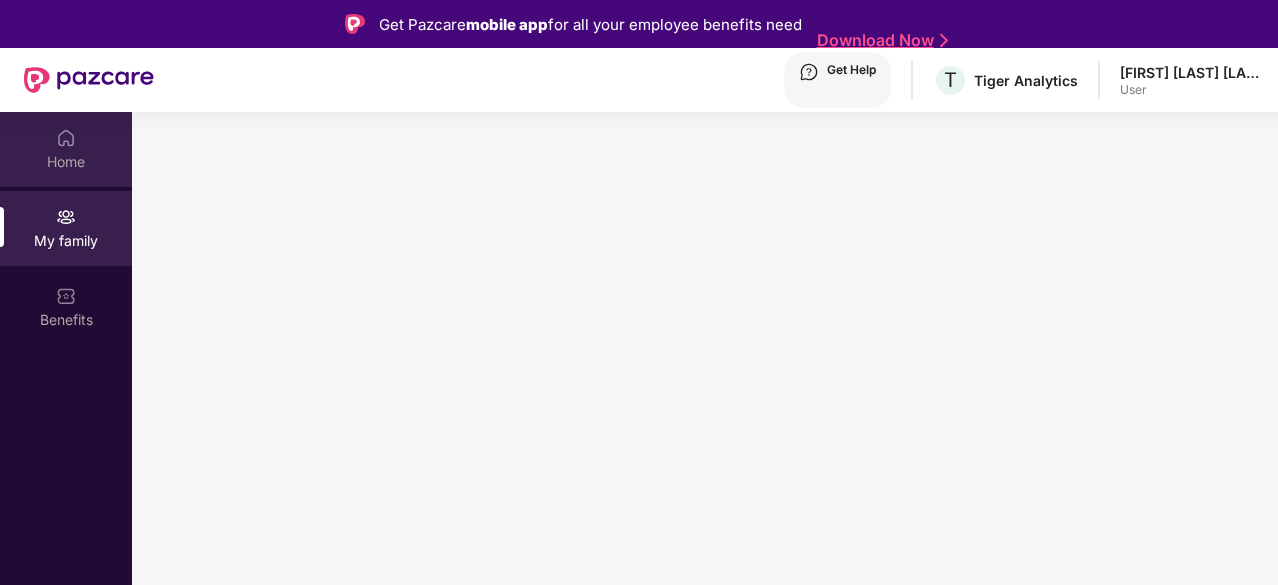 click on "Home" at bounding box center (66, 162) 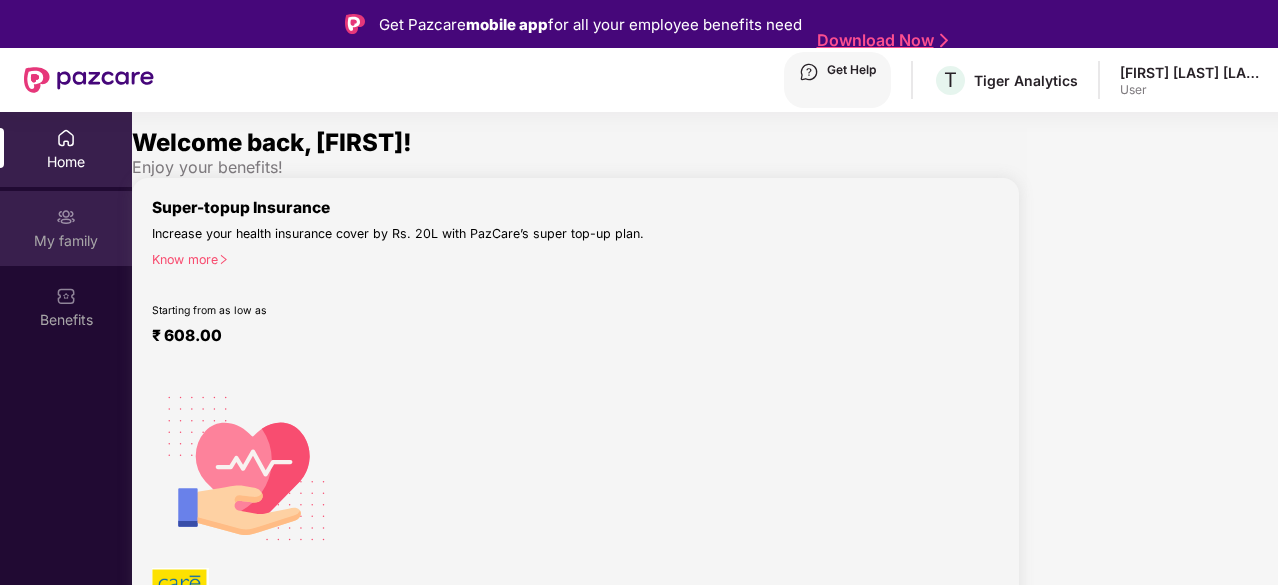 click at bounding box center (66, 138) 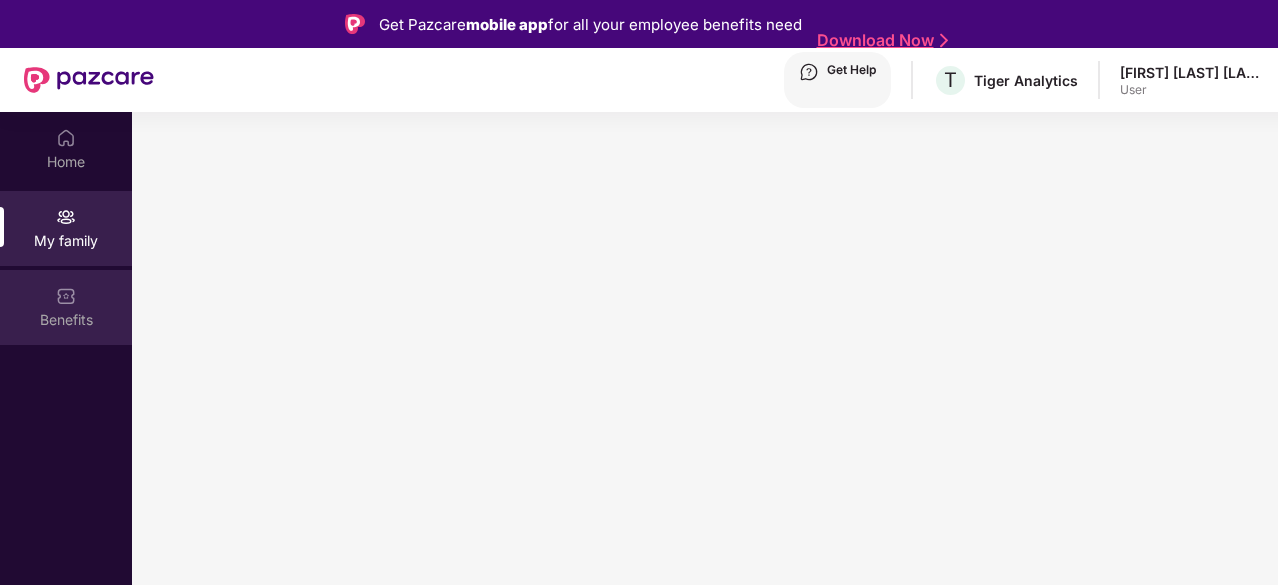 click on "Benefits" at bounding box center [66, 307] 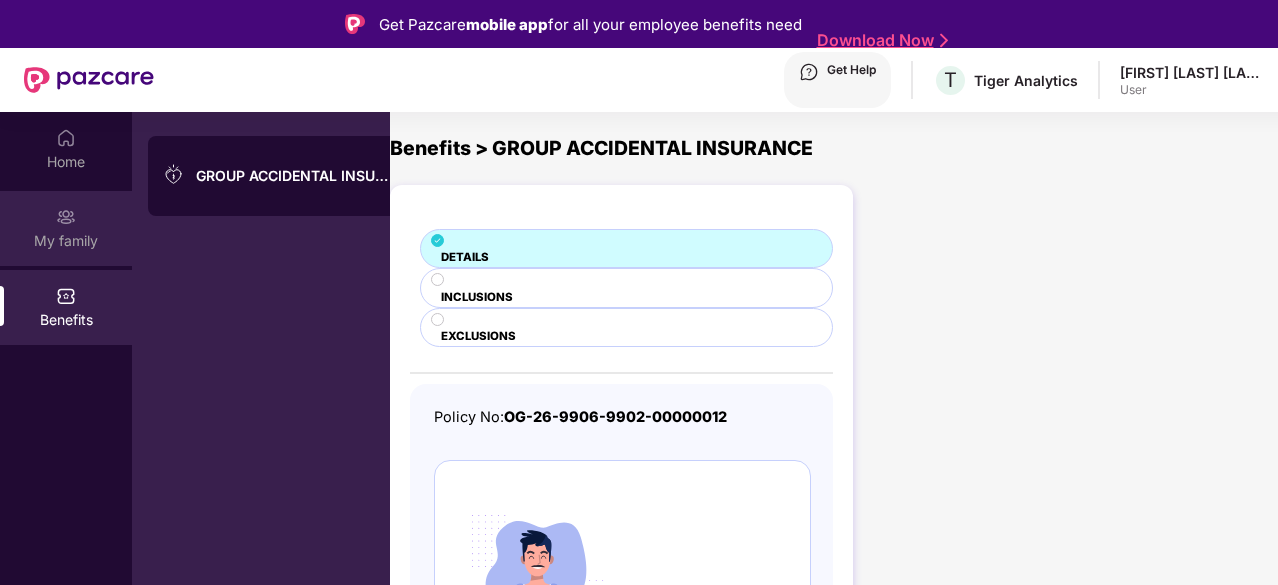 click on "My family" at bounding box center (66, 162) 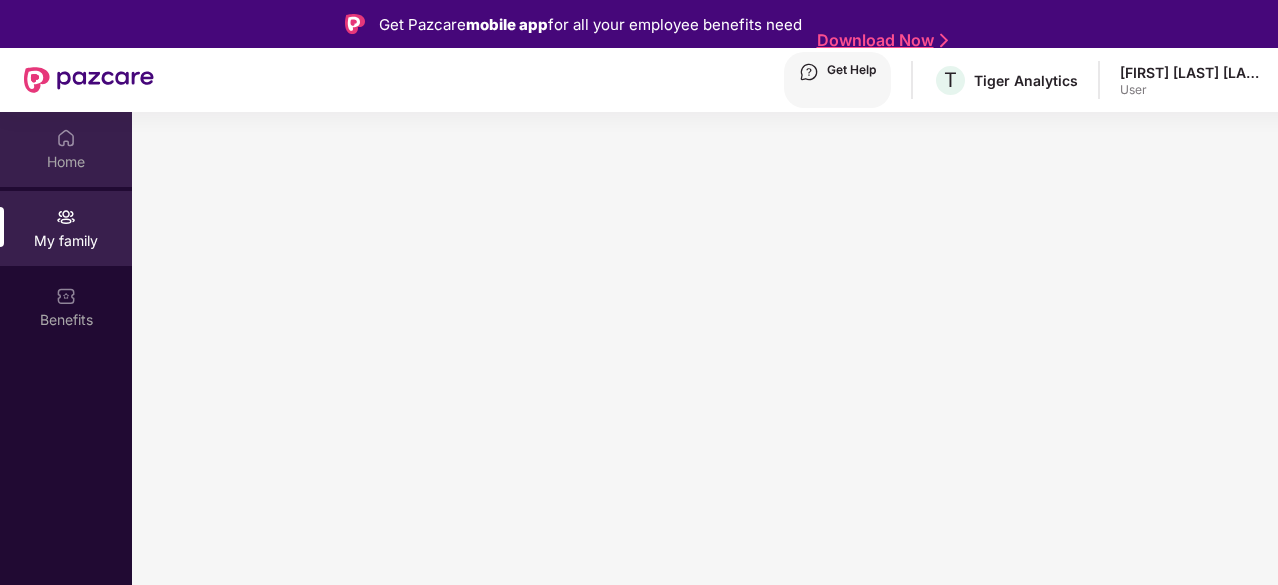 click on "Home" at bounding box center (66, 162) 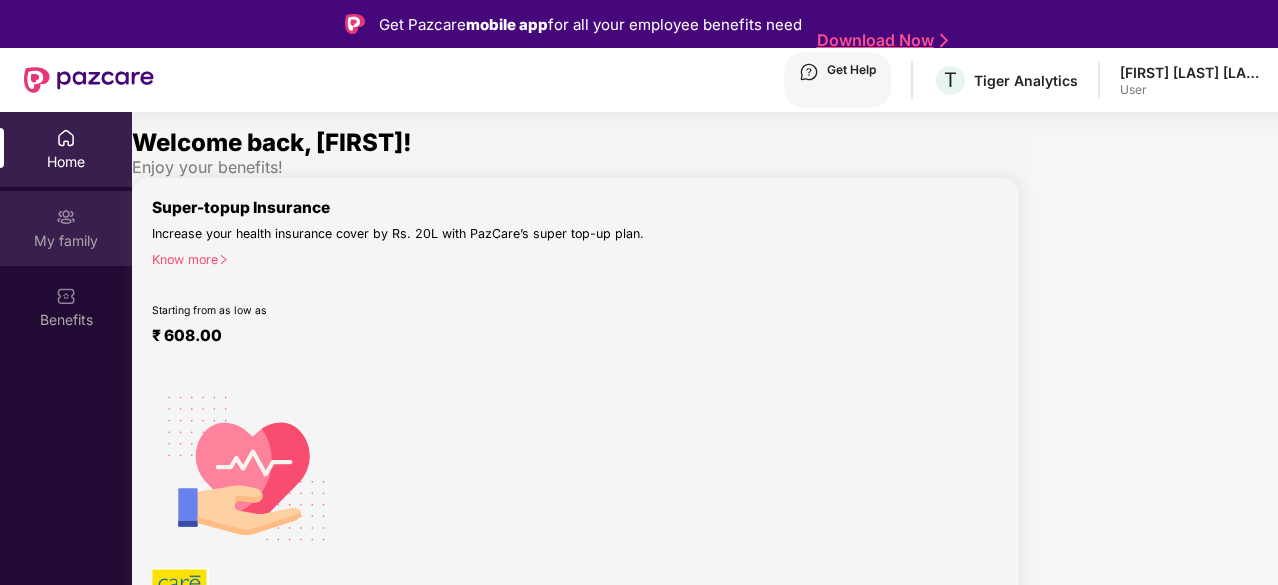 click at bounding box center [66, 138] 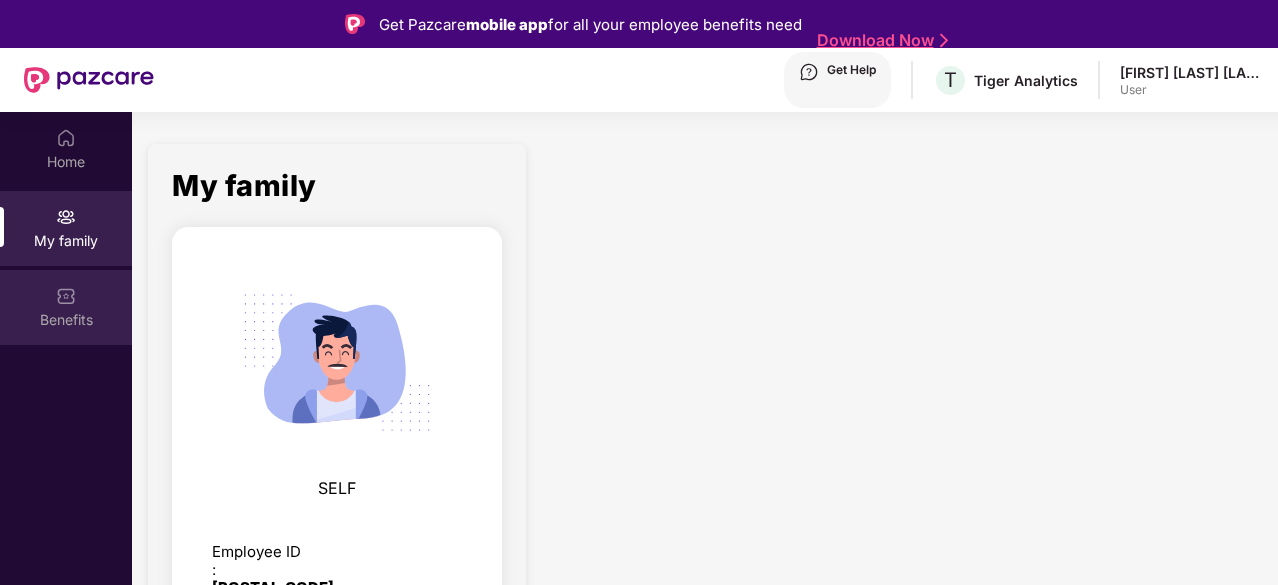 click at bounding box center [66, 138] 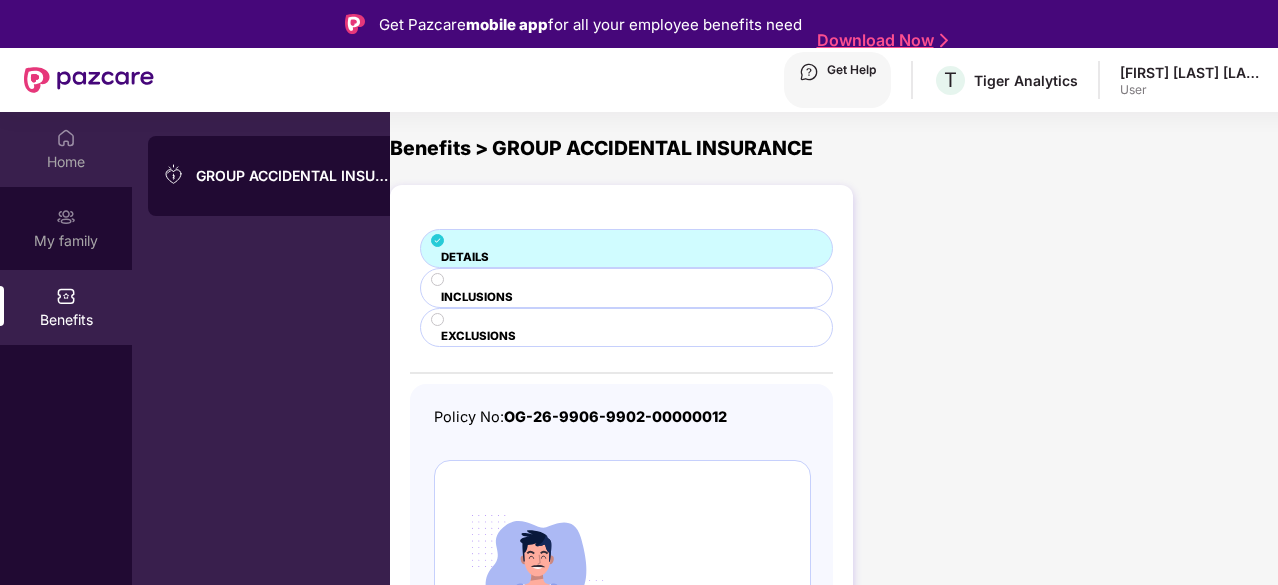 click on "Home" at bounding box center [66, 149] 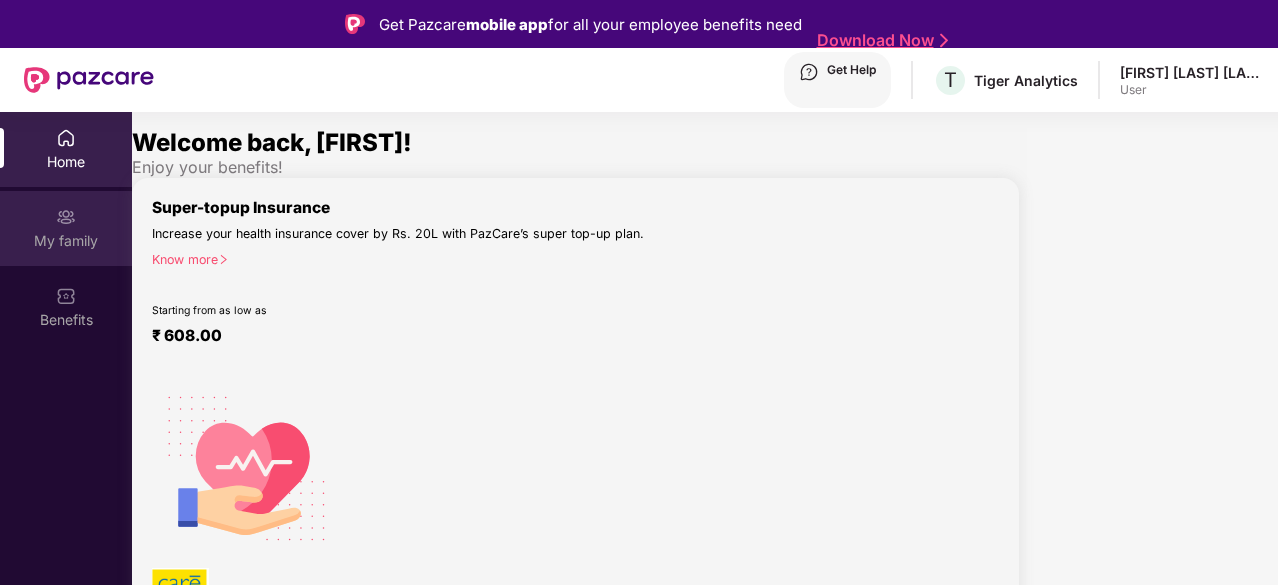 click on "My family" at bounding box center (66, 162) 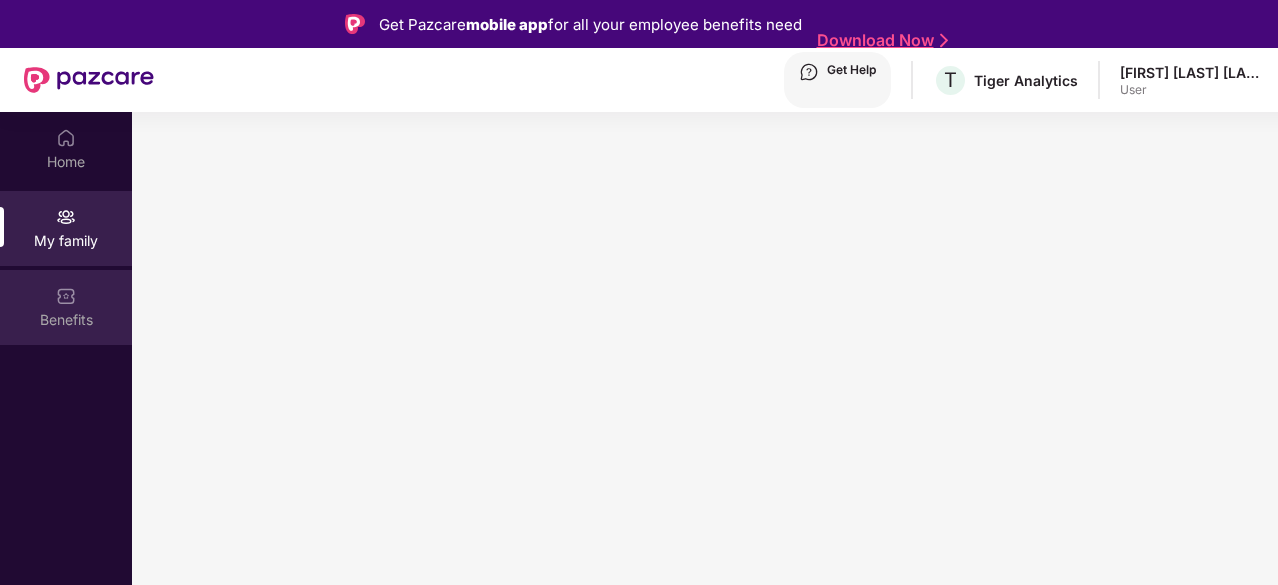 click at bounding box center (66, 138) 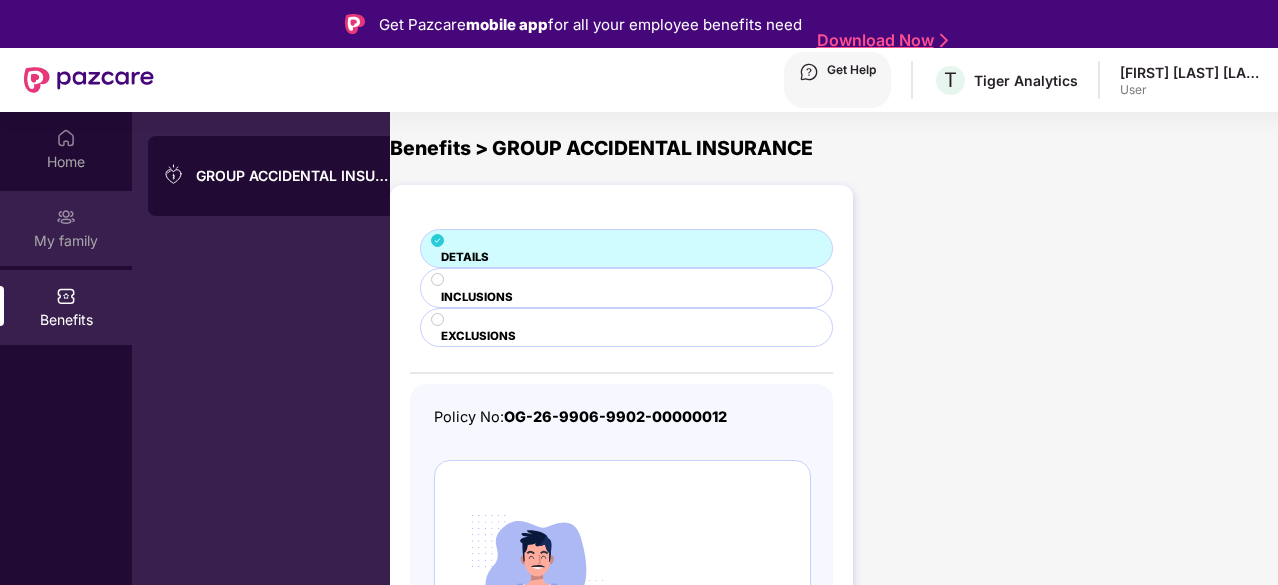 click on "My family" at bounding box center [66, 228] 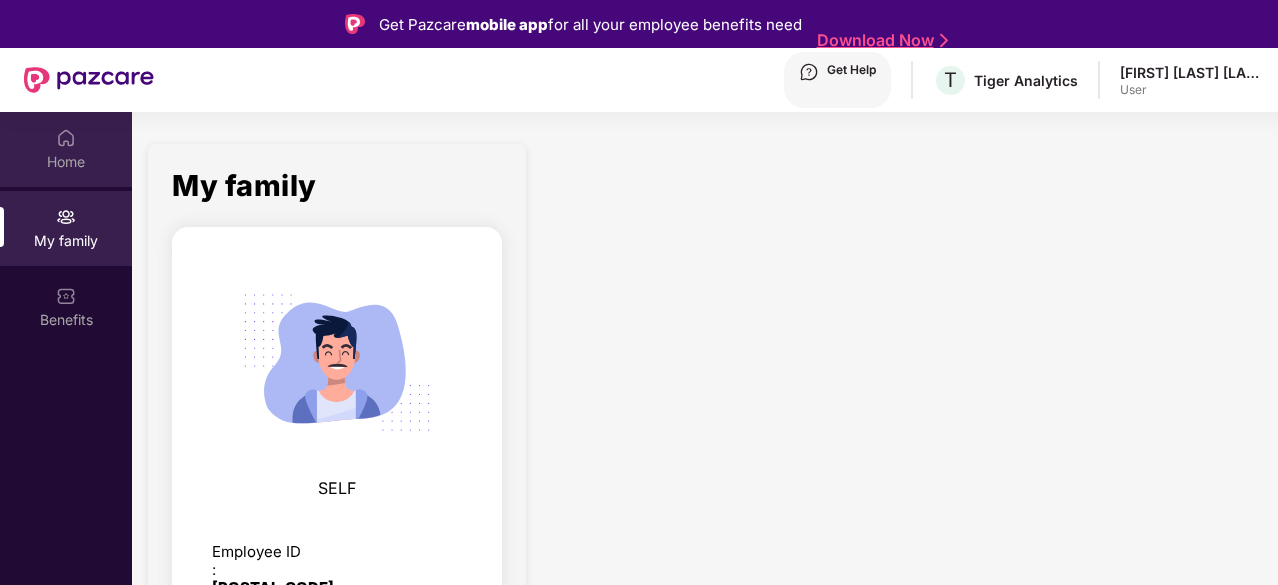 click on "Home" at bounding box center [66, 149] 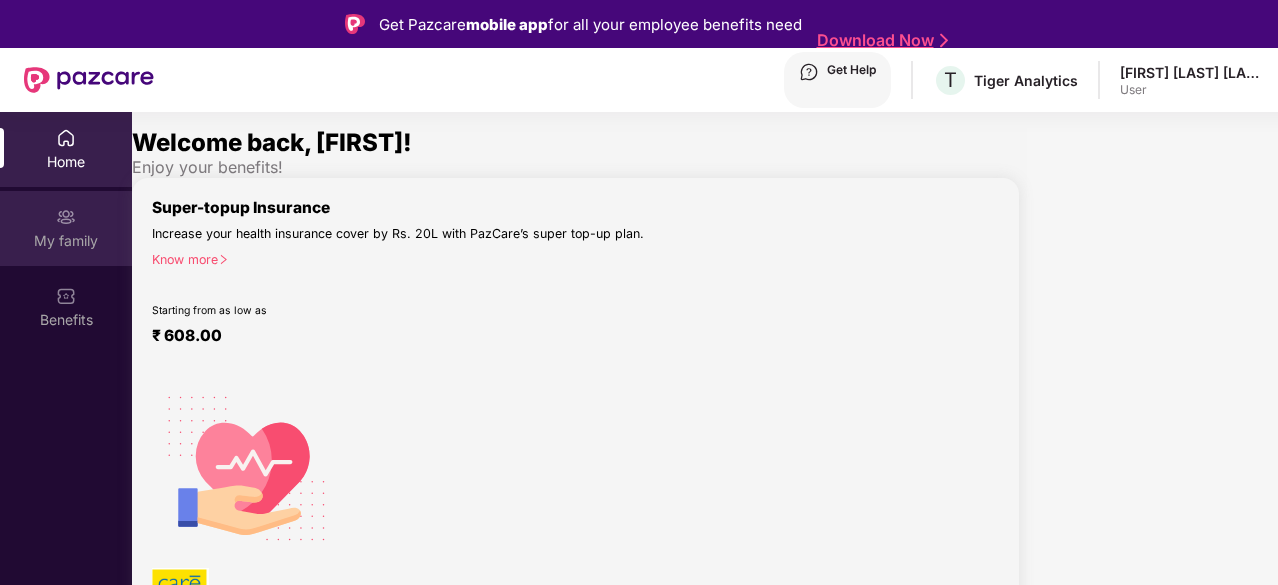 click on "My family" at bounding box center (66, 162) 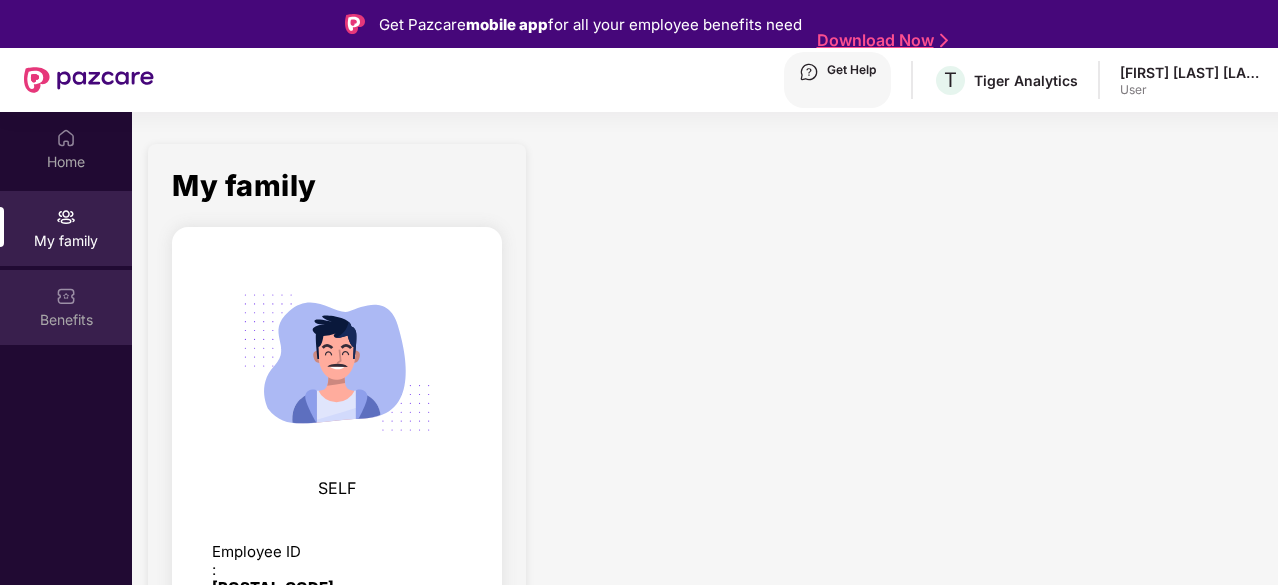 click on "Benefits" at bounding box center [66, 307] 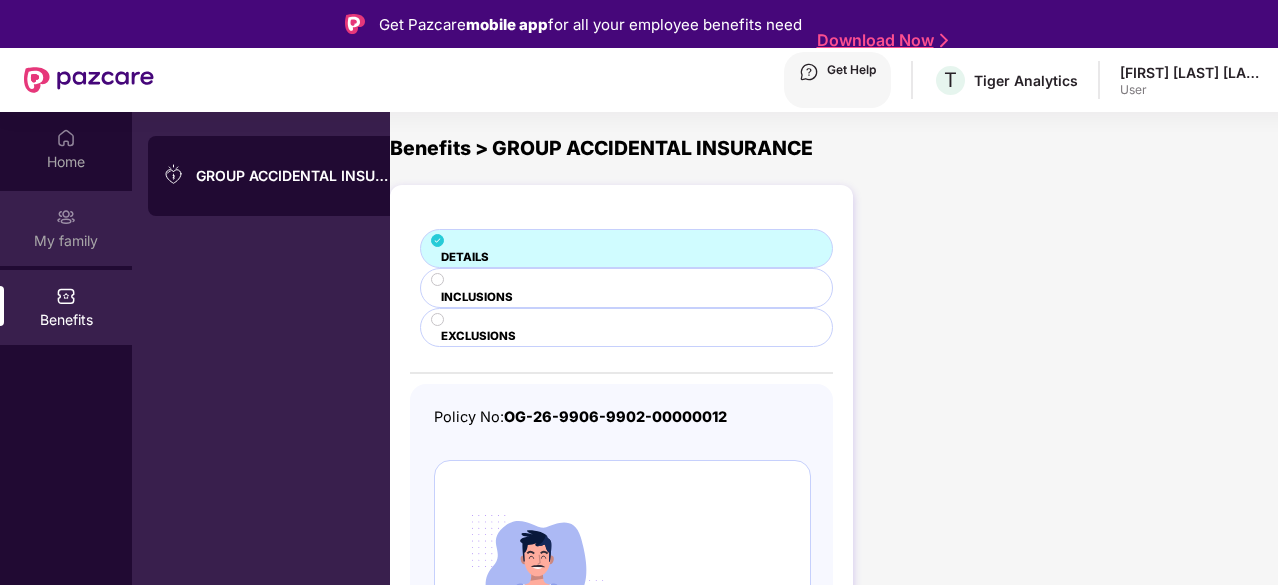 click on "My family" at bounding box center (66, 228) 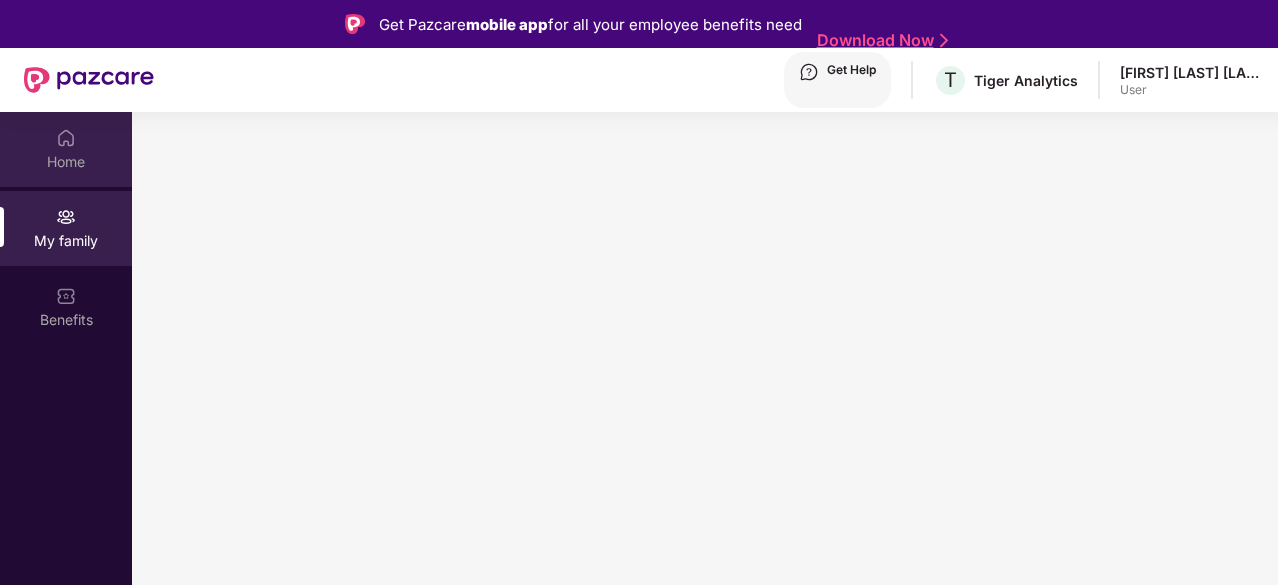click at bounding box center [66, 138] 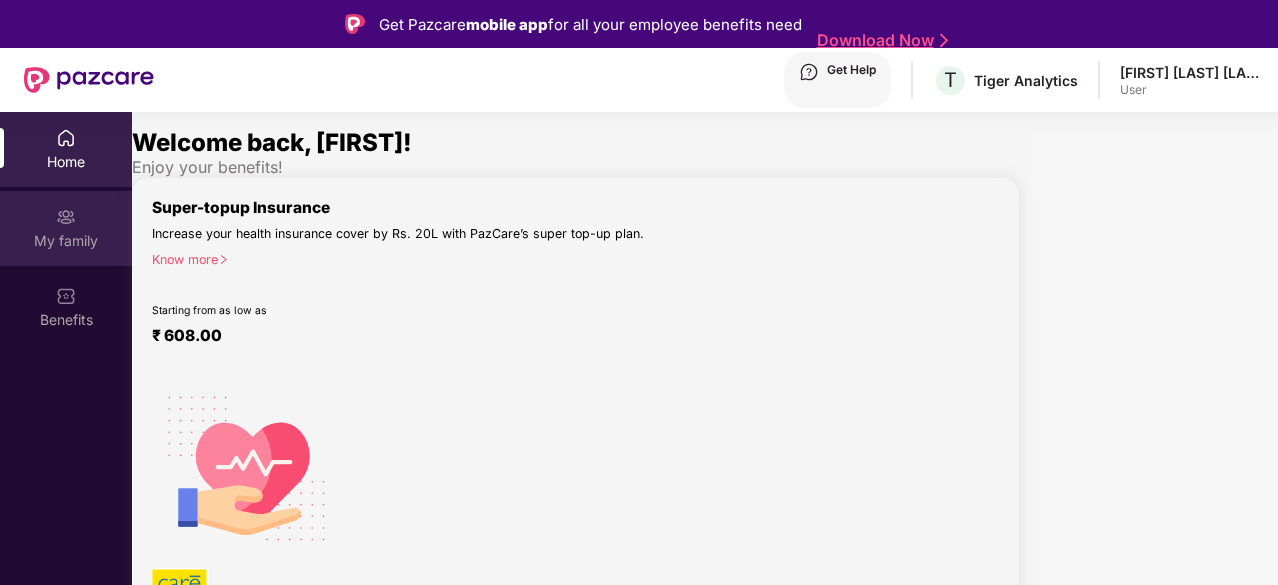 click on "My family" at bounding box center (66, 162) 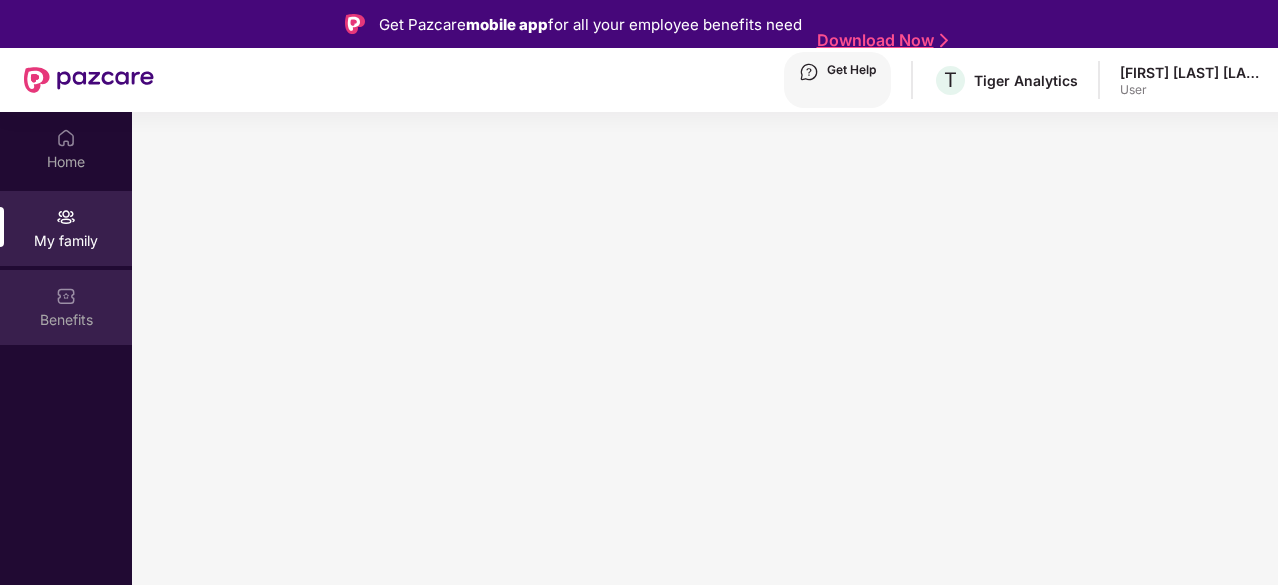 click at bounding box center [66, 138] 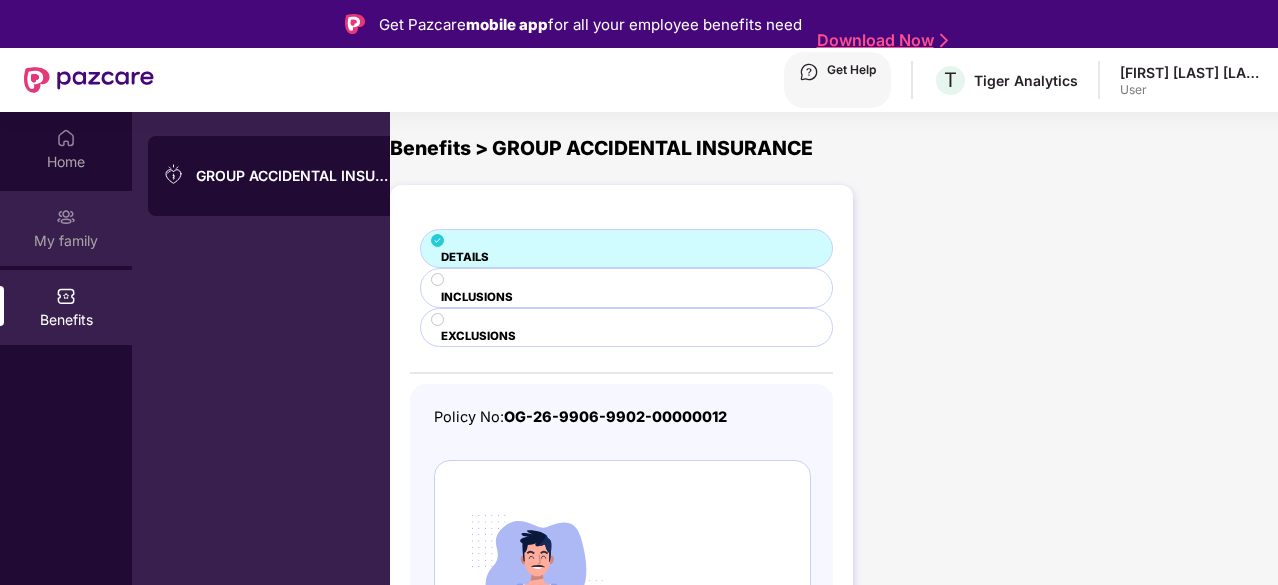 click at bounding box center [66, 138] 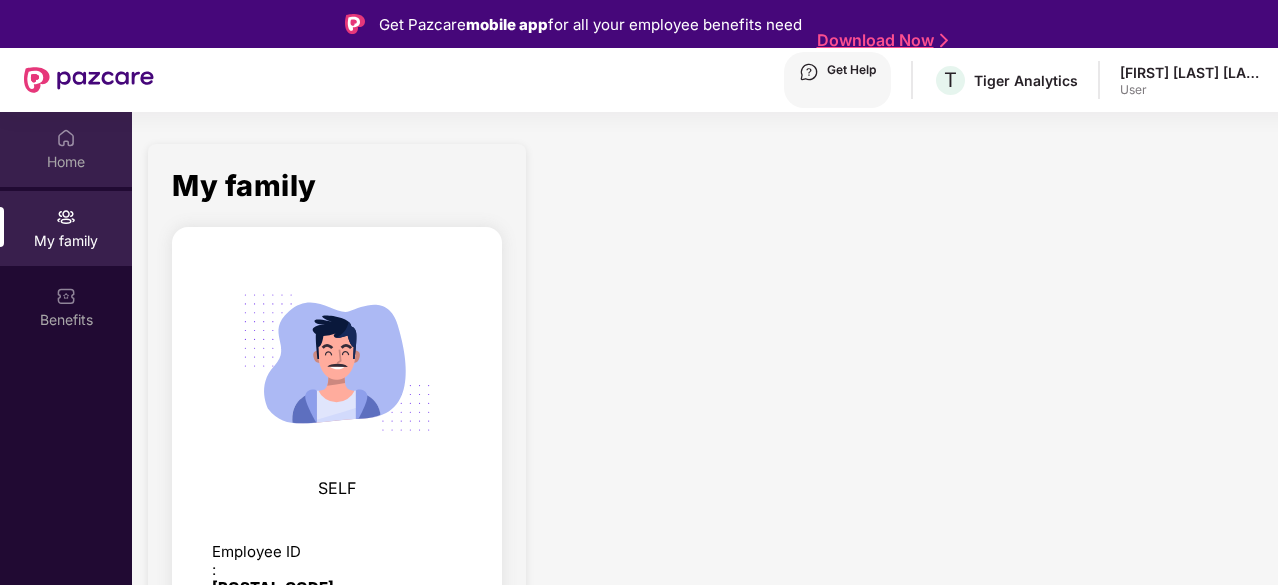 click on "Home" at bounding box center [66, 149] 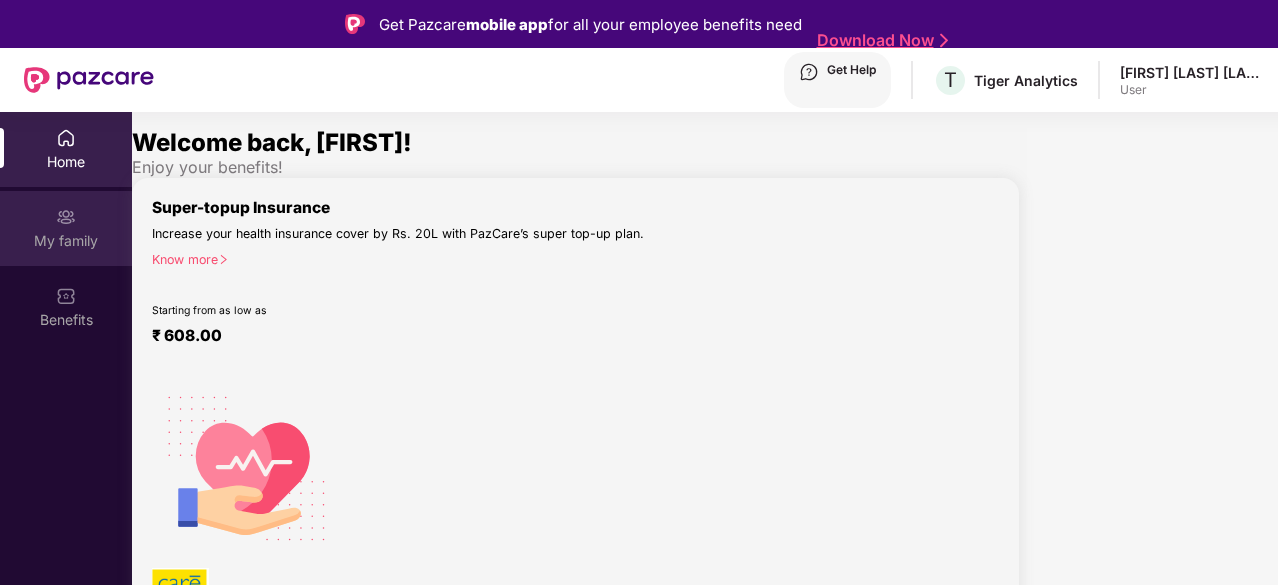 click at bounding box center [66, 138] 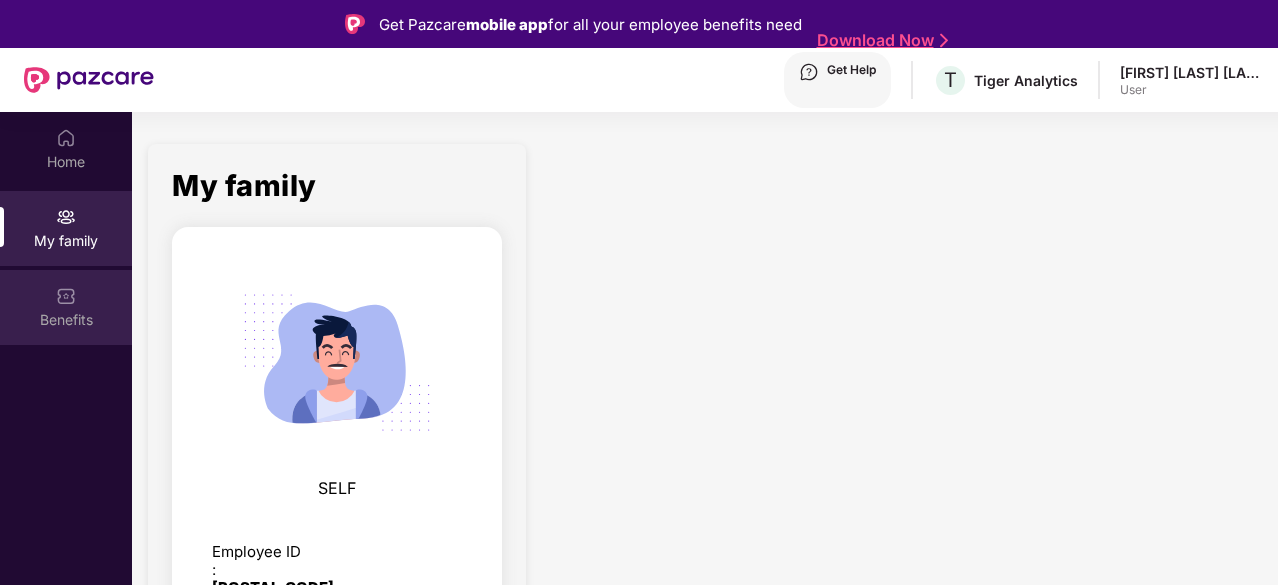 click on "Benefits" at bounding box center [66, 162] 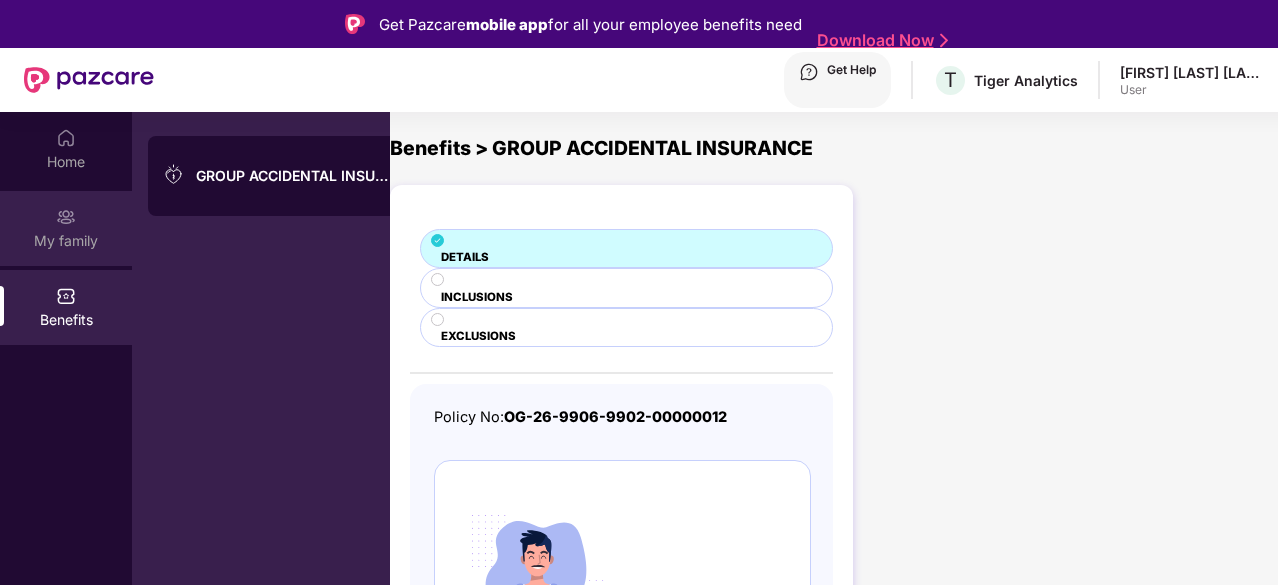 click on "My family" at bounding box center [66, 162] 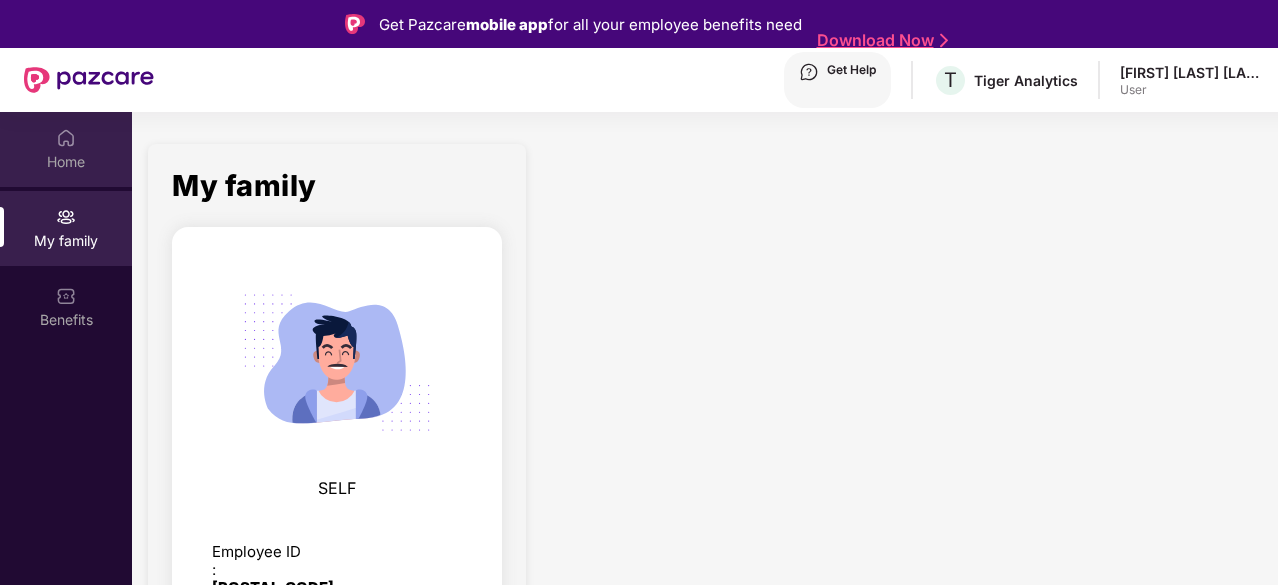 click on "Home" at bounding box center [66, 149] 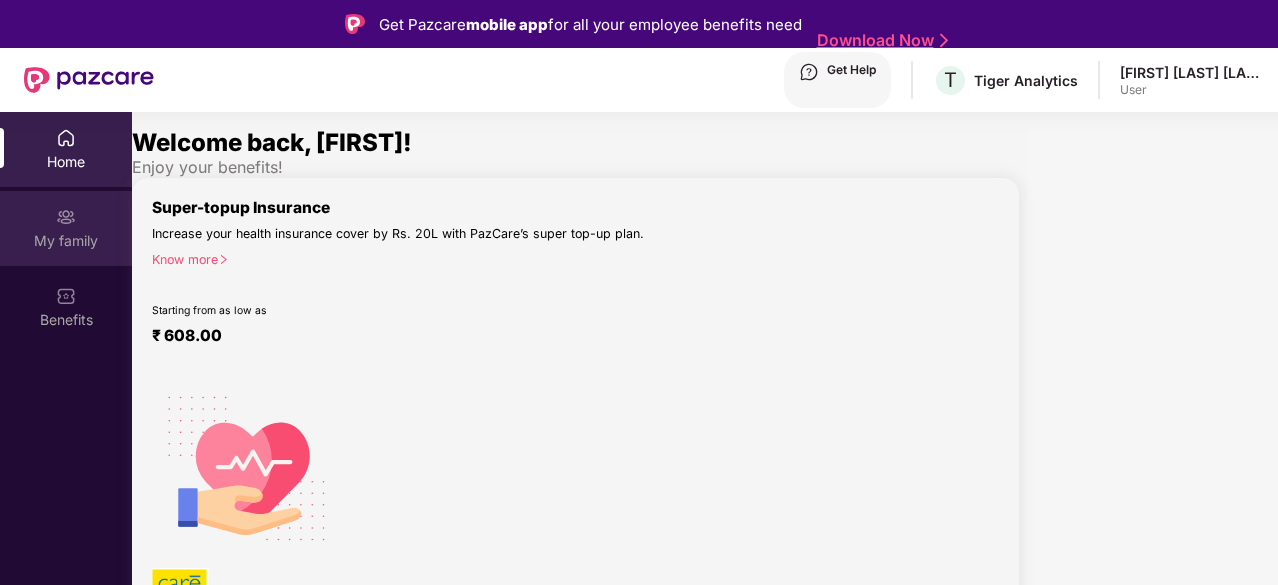 click at bounding box center (66, 138) 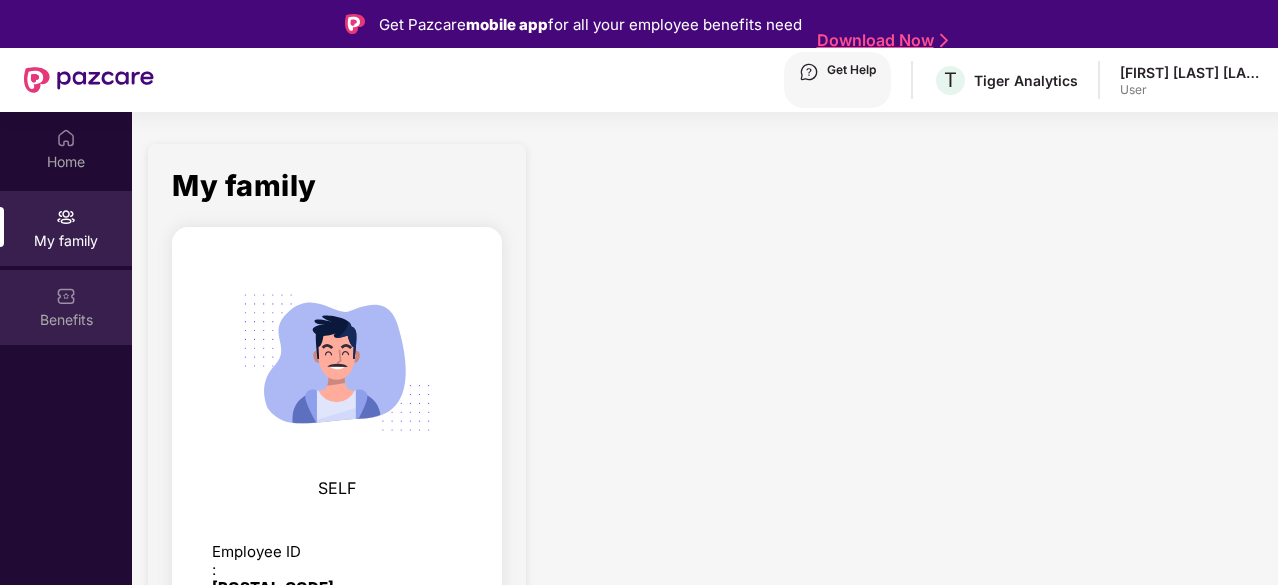 click at bounding box center [66, 138] 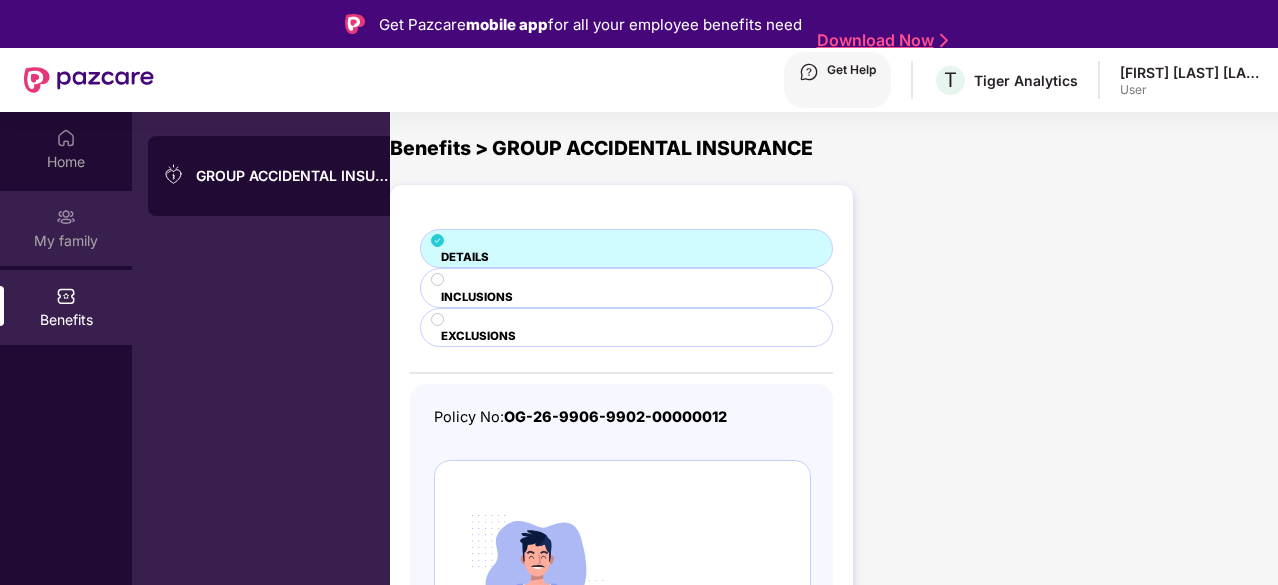 click on "My family" at bounding box center [66, 162] 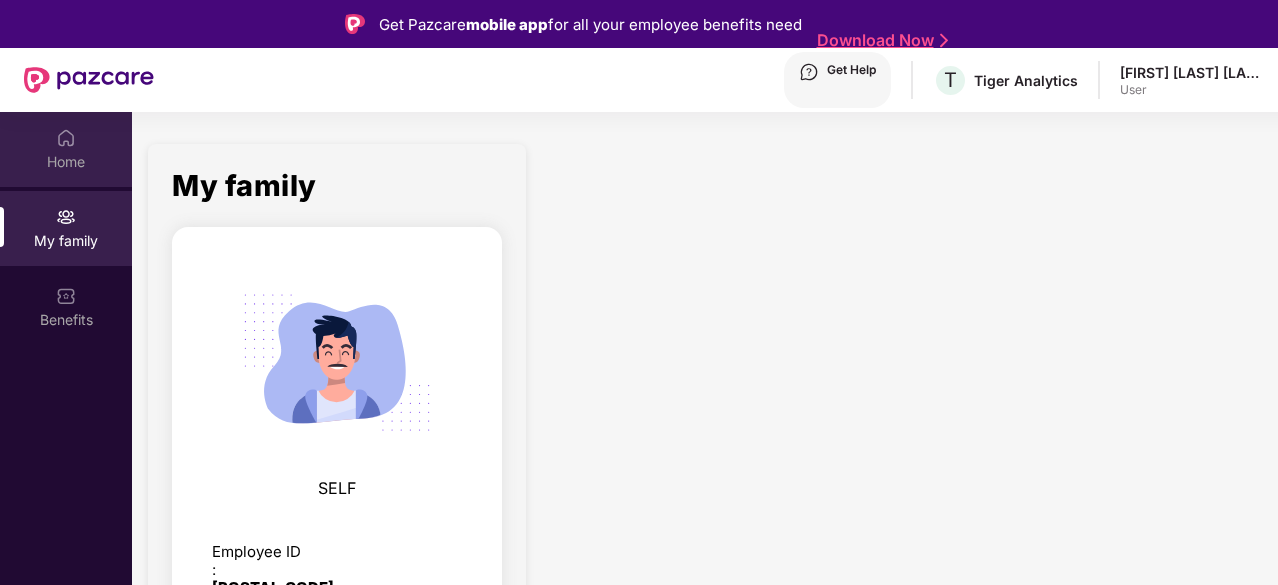 click on "Home" at bounding box center (66, 149) 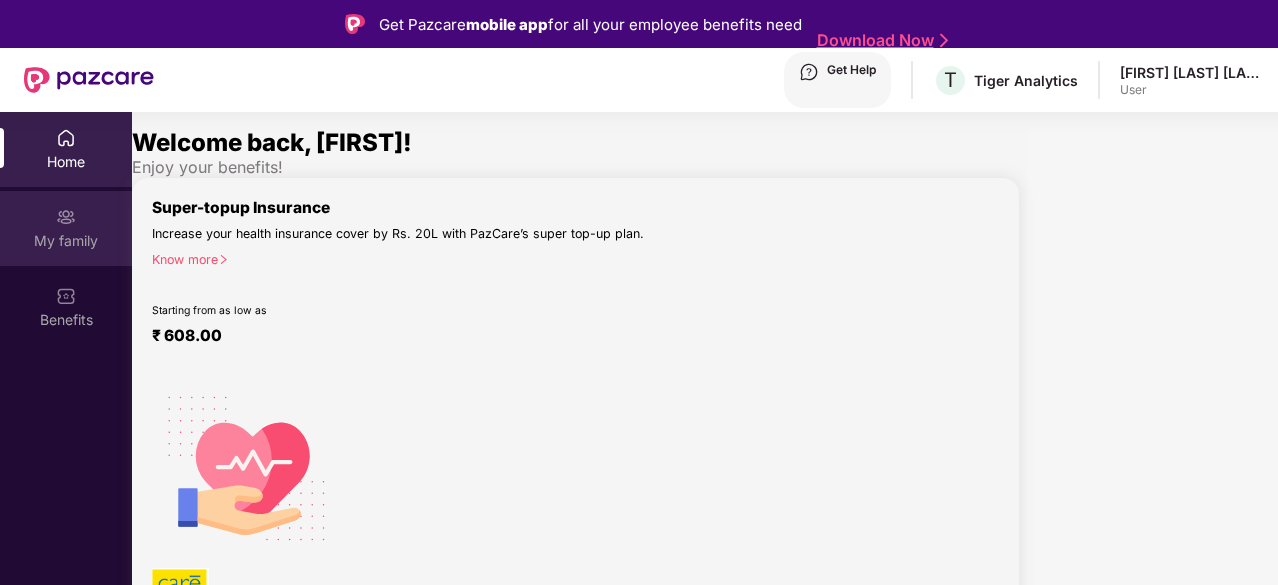 click at bounding box center [66, 138] 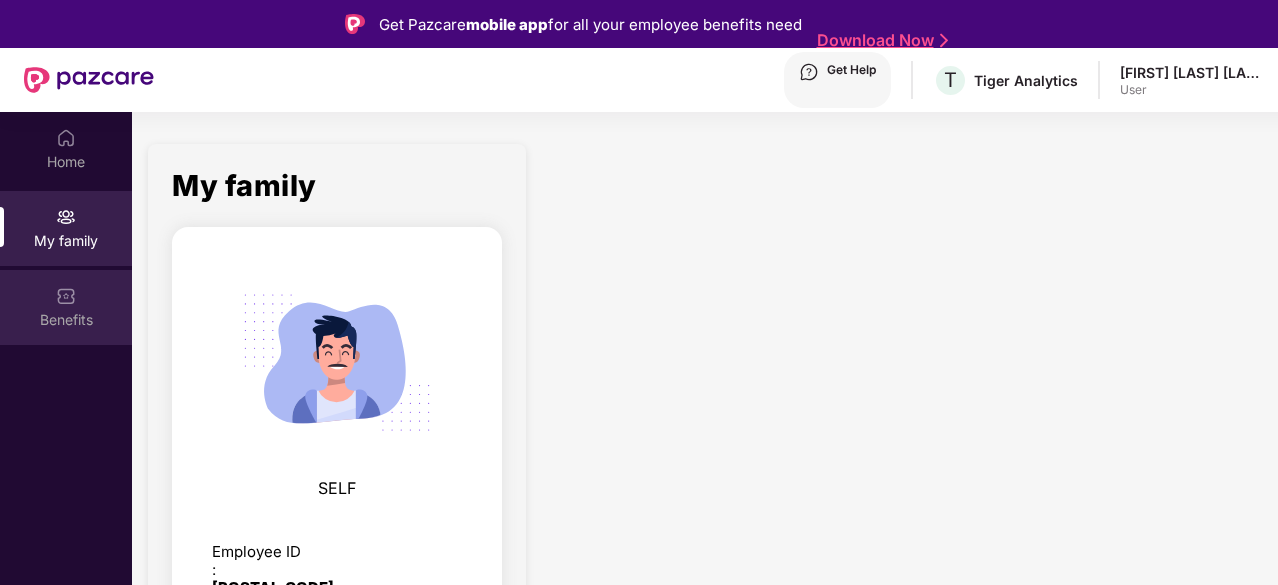 click at bounding box center [66, 138] 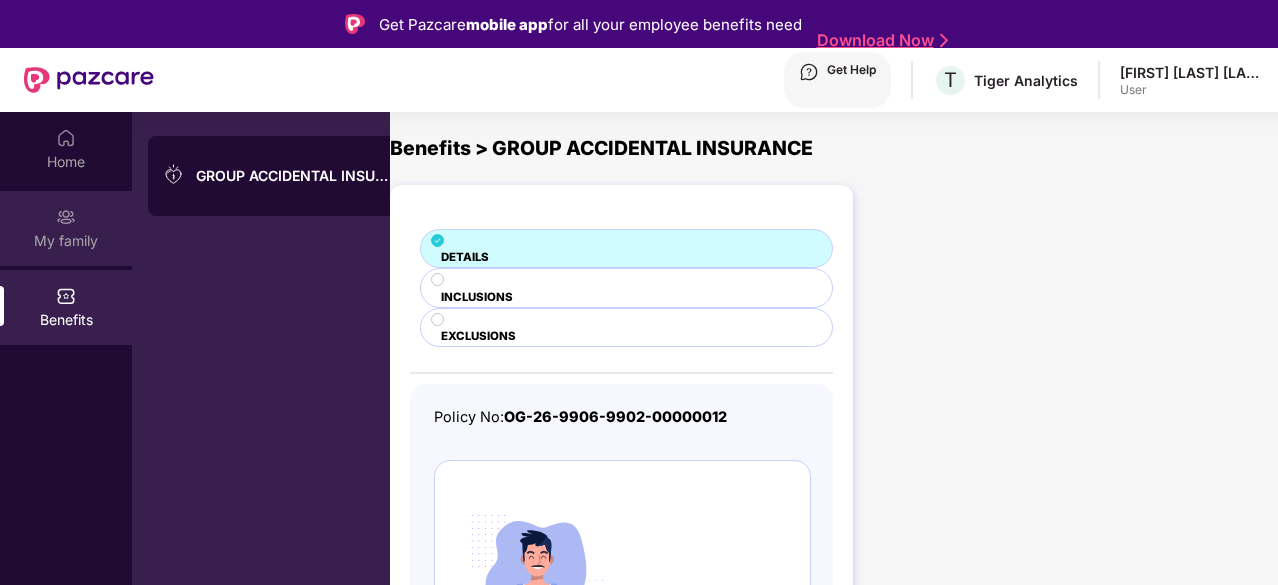 click on "My family" at bounding box center (66, 162) 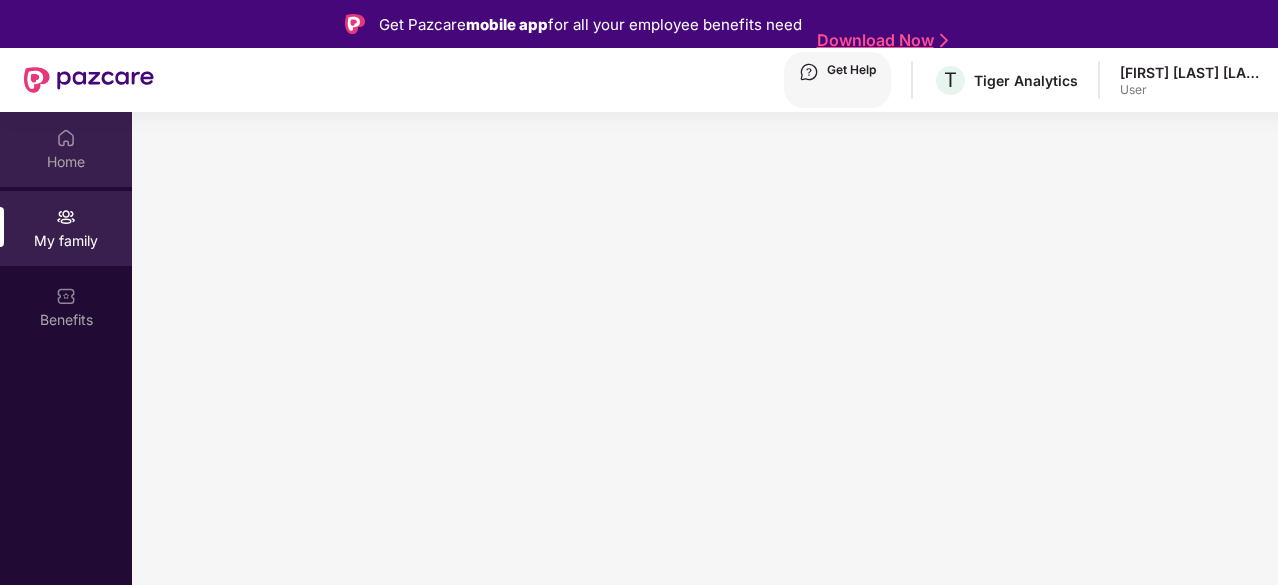 click on "Home" at bounding box center [66, 149] 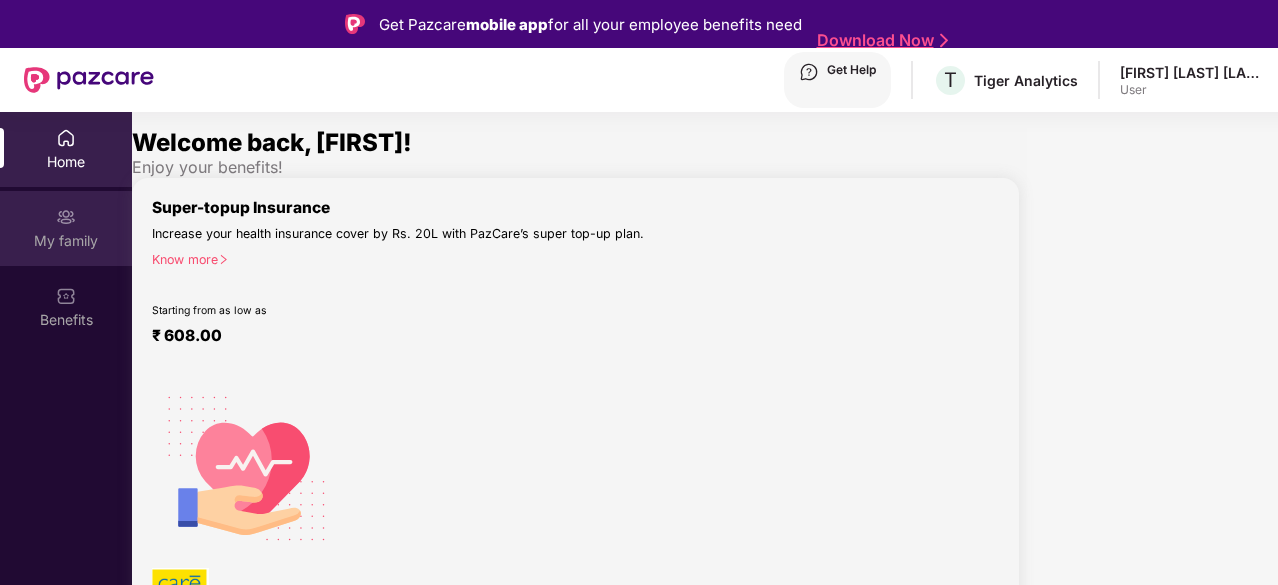click on "My family" at bounding box center [66, 162] 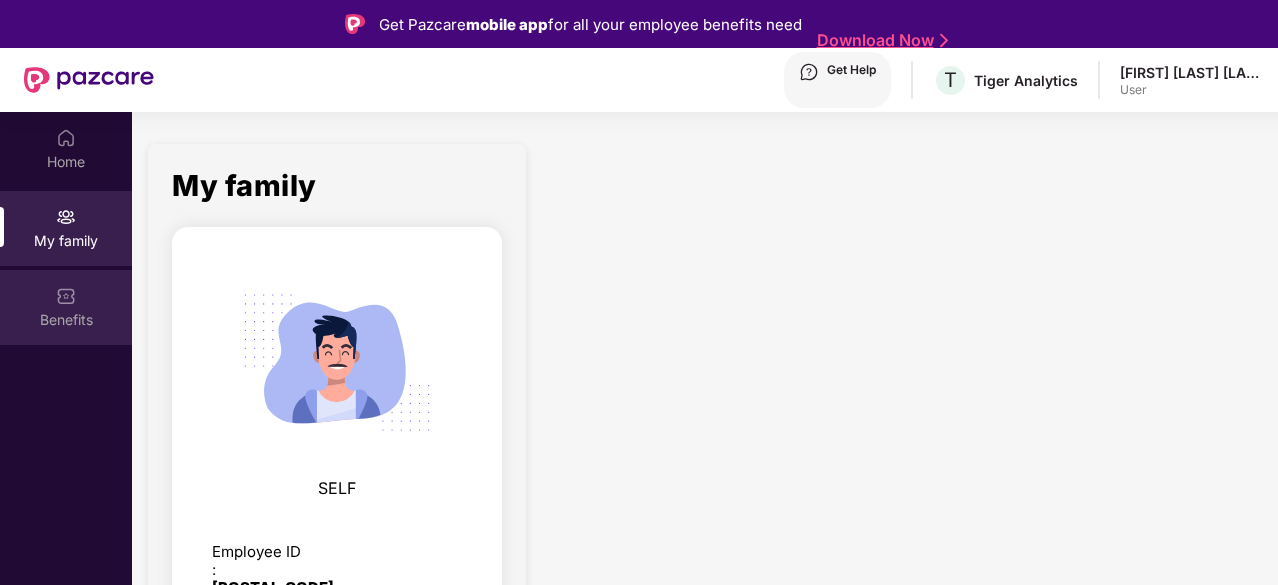 click at bounding box center [66, 138] 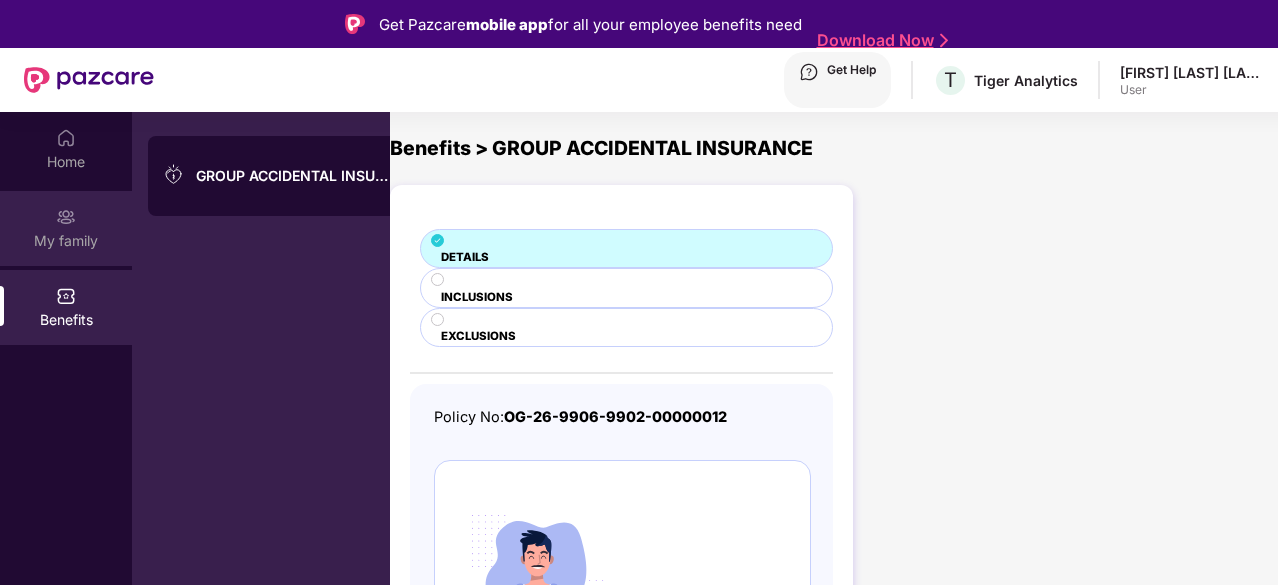 click on "My family" at bounding box center [66, 162] 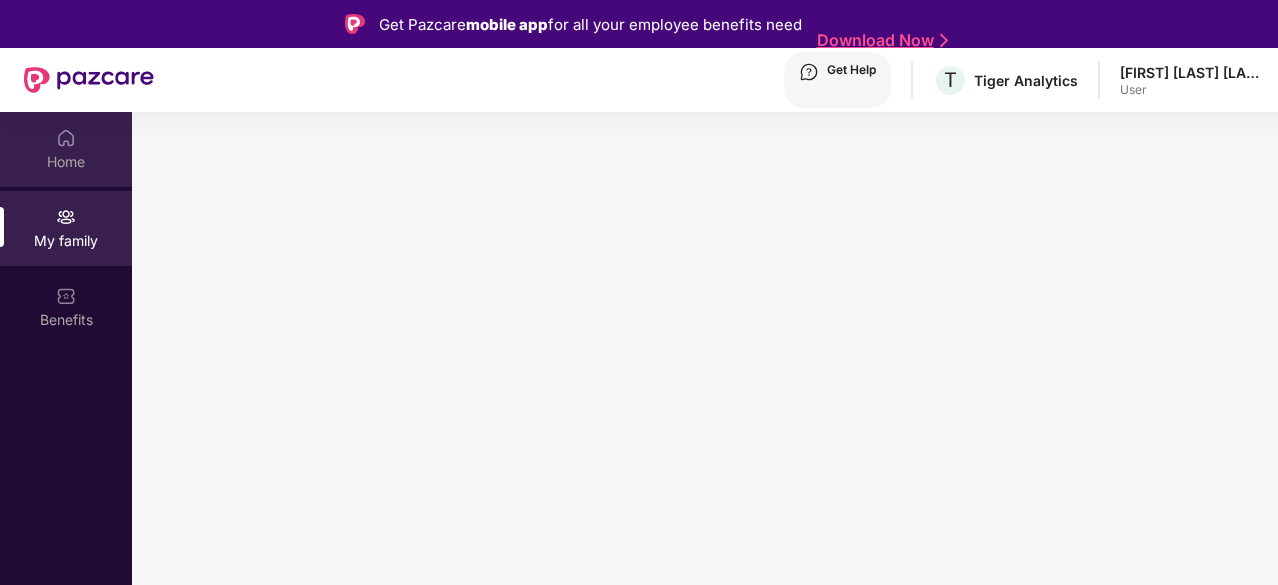 click on "Home" at bounding box center (66, 162) 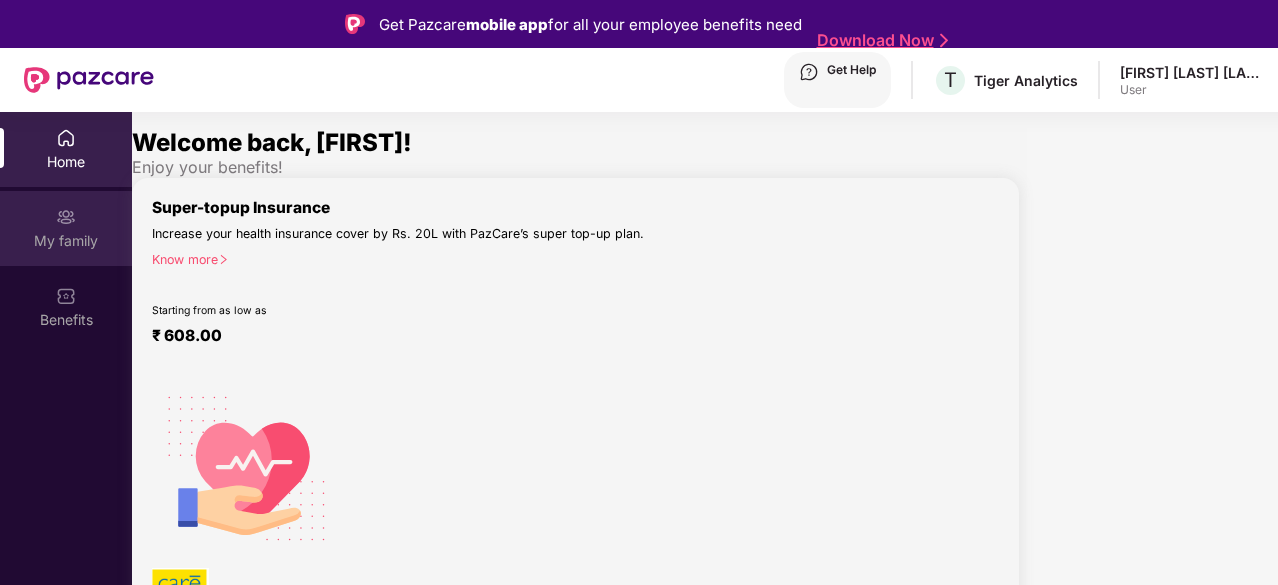 click on "My family" at bounding box center [66, 162] 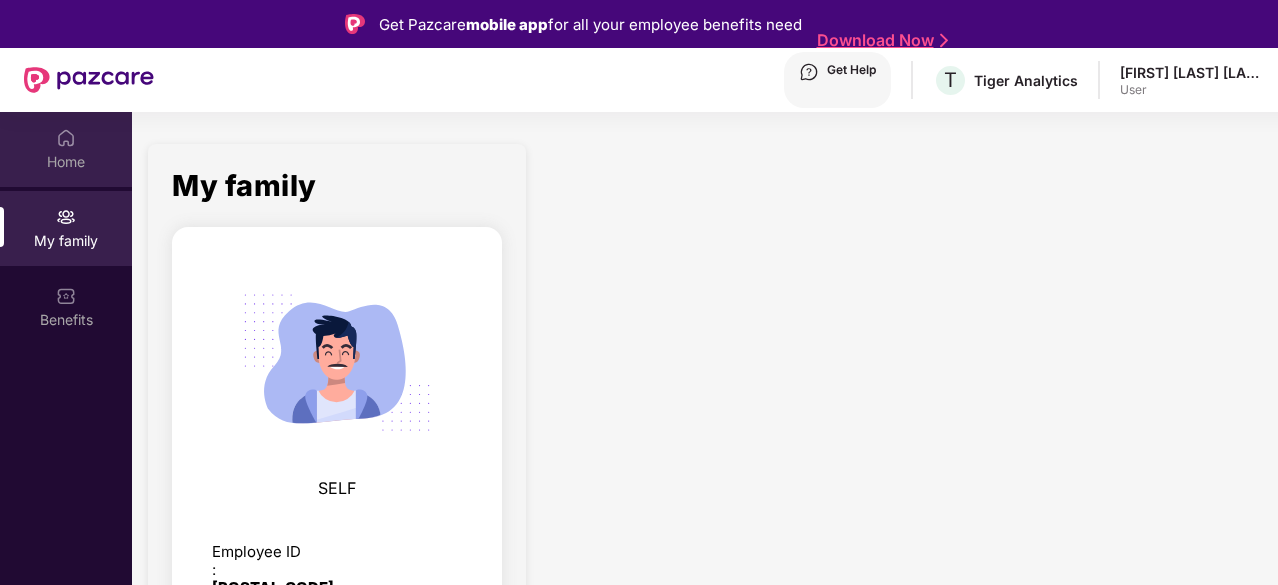 click on "Home" at bounding box center [66, 162] 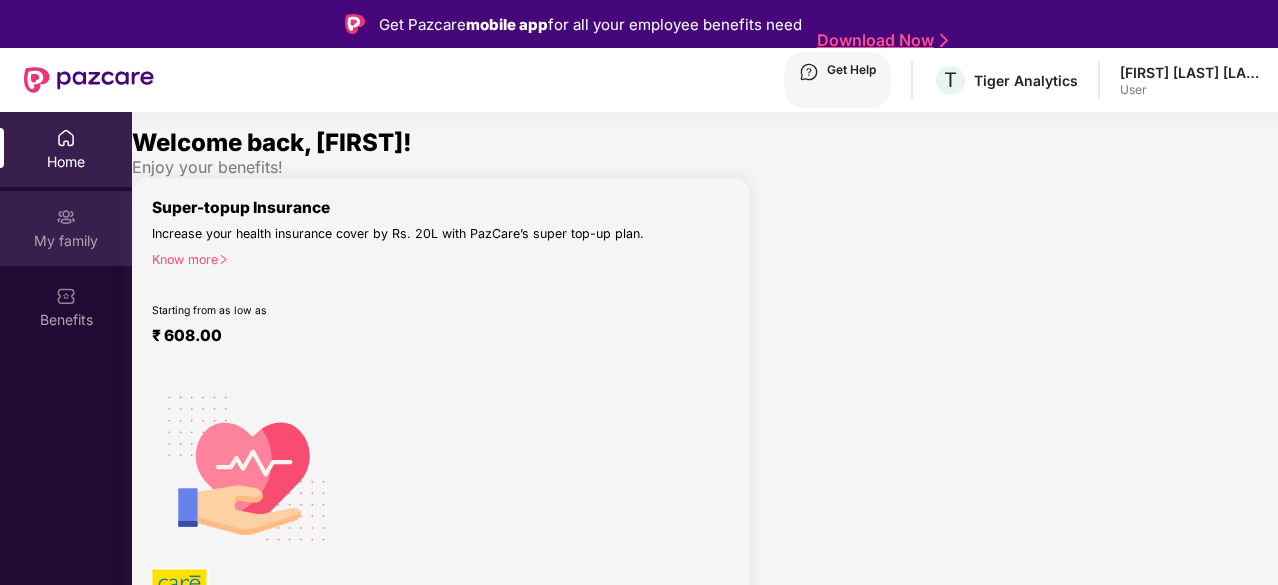 click at bounding box center [66, 138] 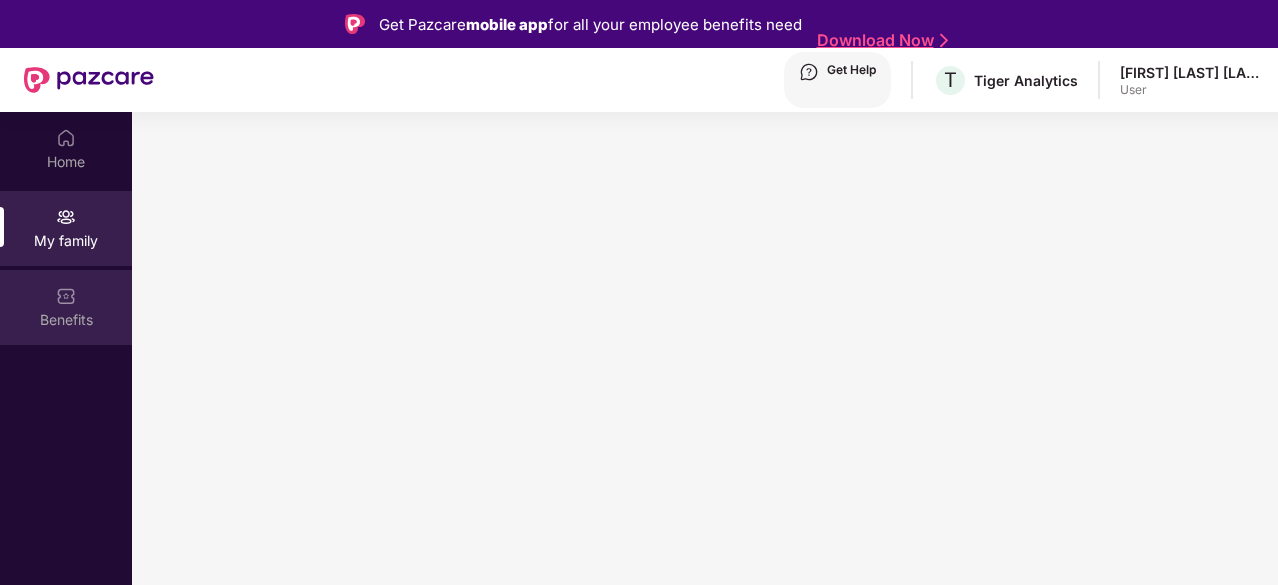 click on "Benefits" at bounding box center (66, 162) 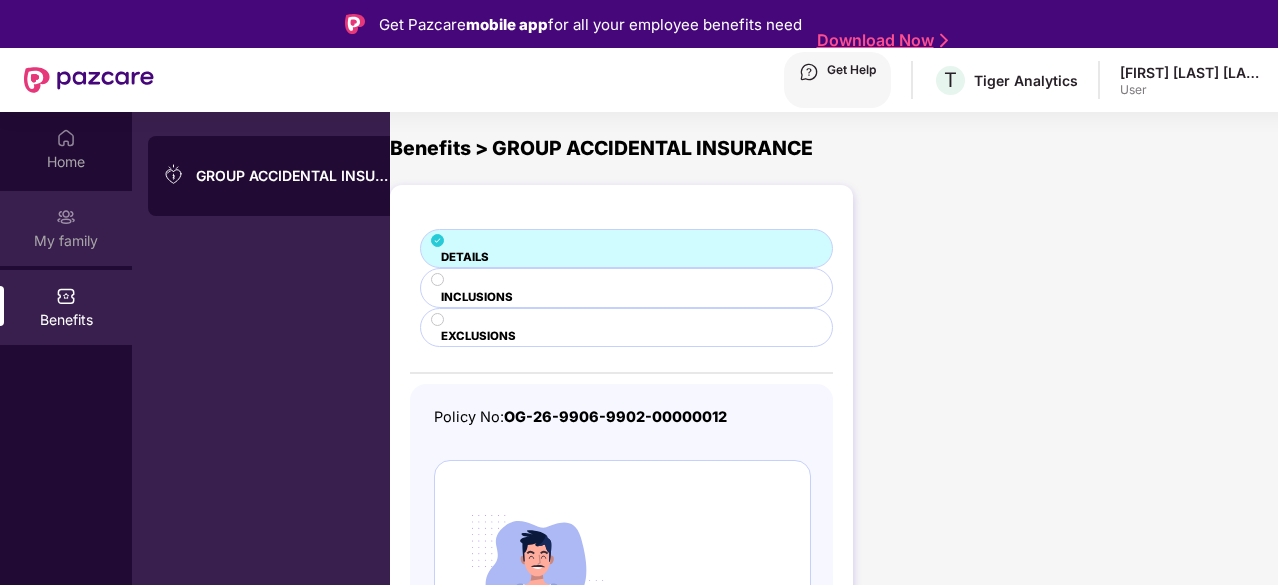 click on "My family" at bounding box center (66, 162) 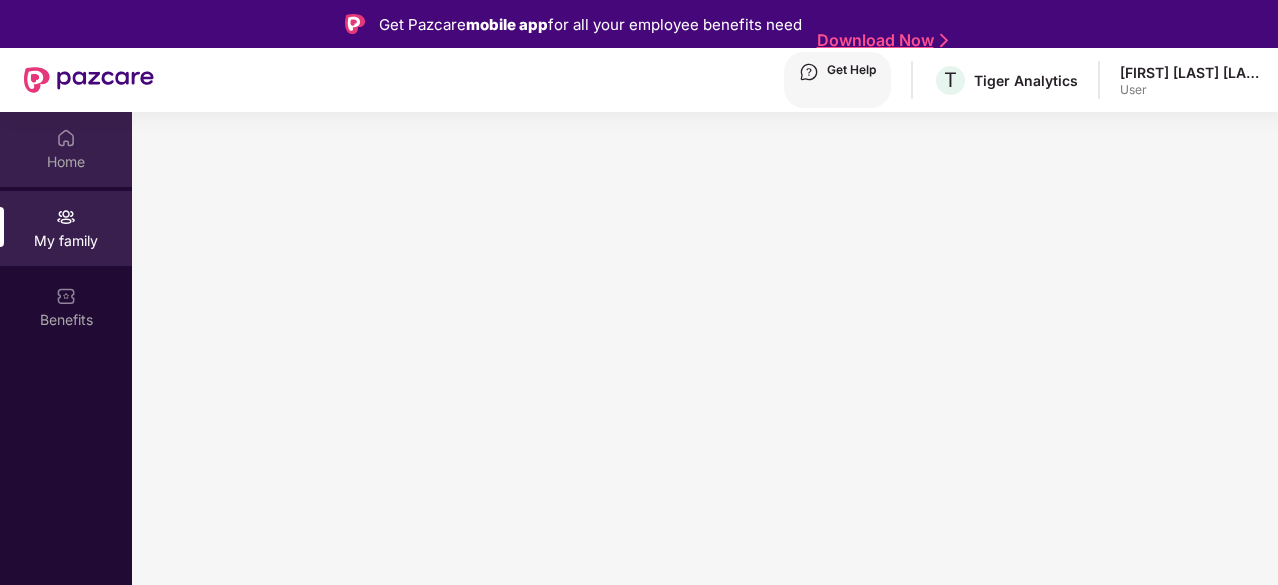 click on "Home" at bounding box center [66, 149] 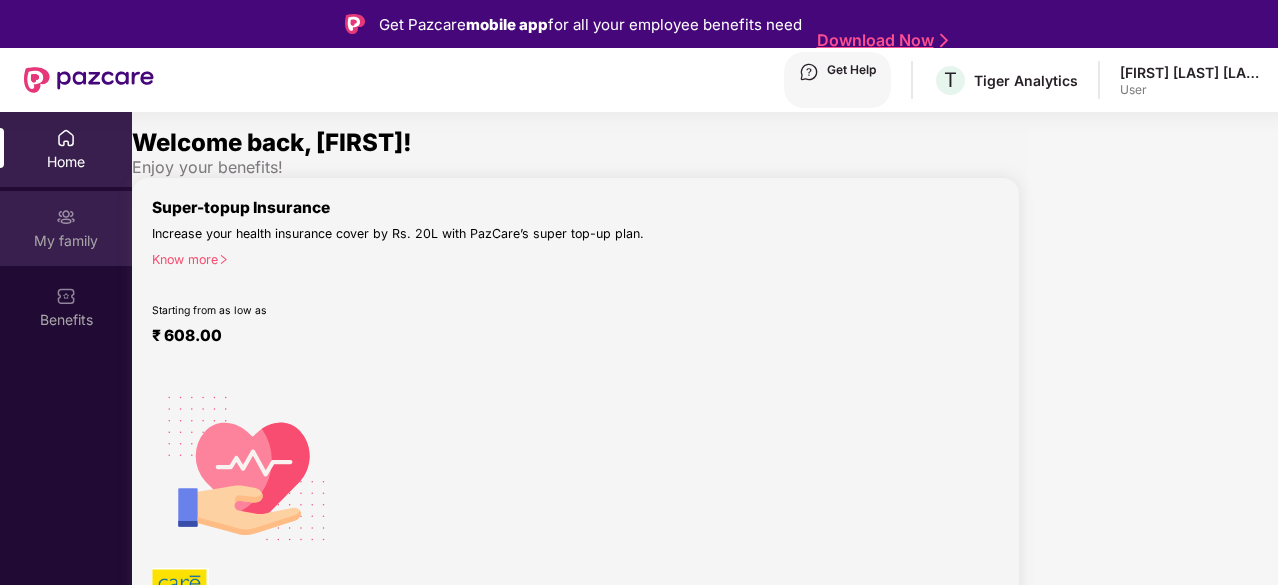 click on "My family" at bounding box center (66, 162) 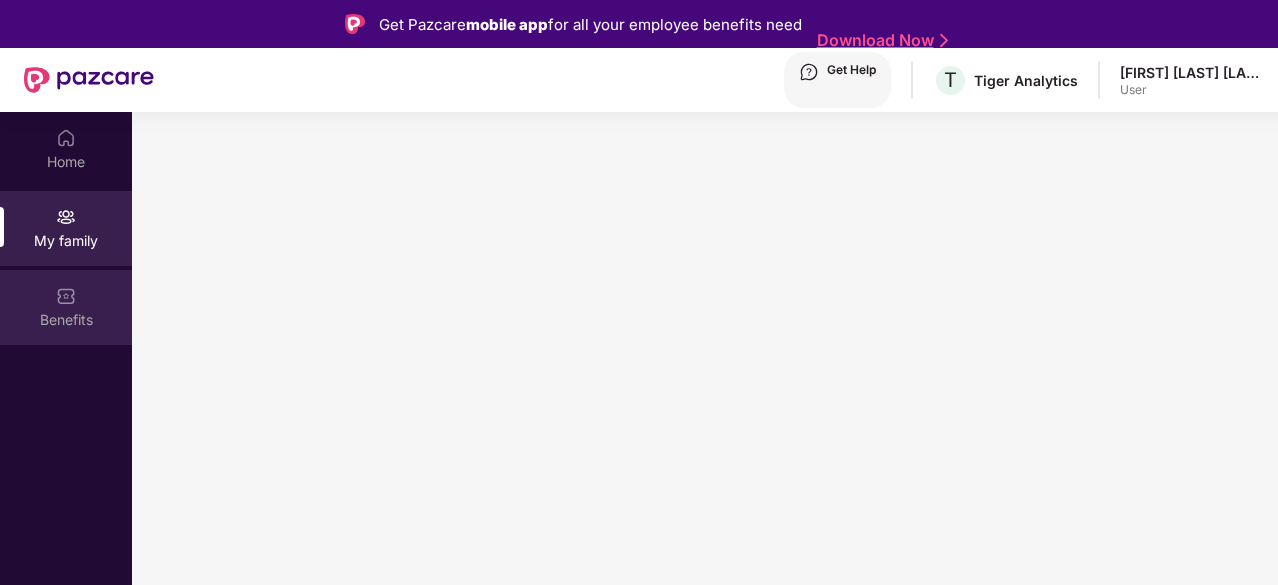 click on "Benefits" at bounding box center [66, 307] 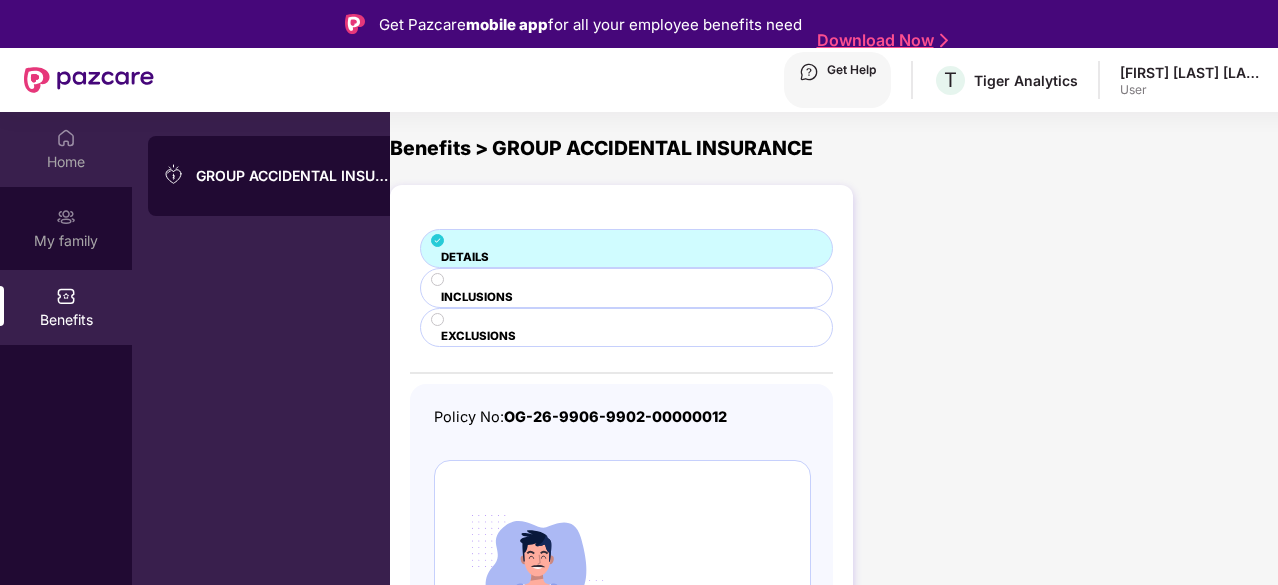 click on "Home" at bounding box center [66, 162] 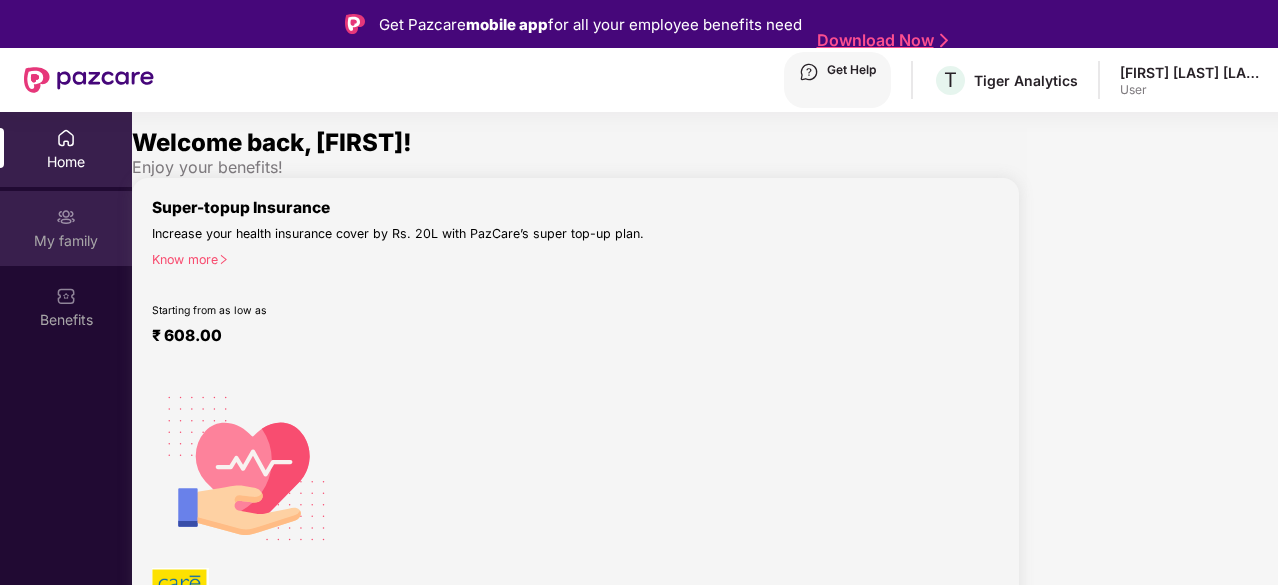 click on "My family" at bounding box center (66, 162) 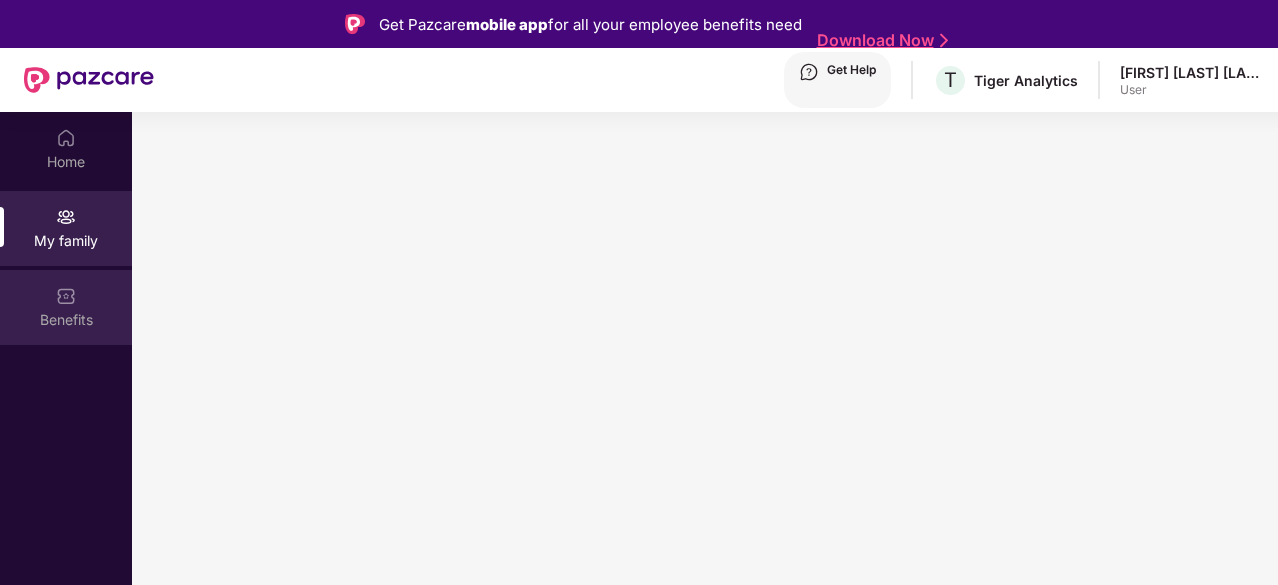 click on "Benefits" at bounding box center (66, 307) 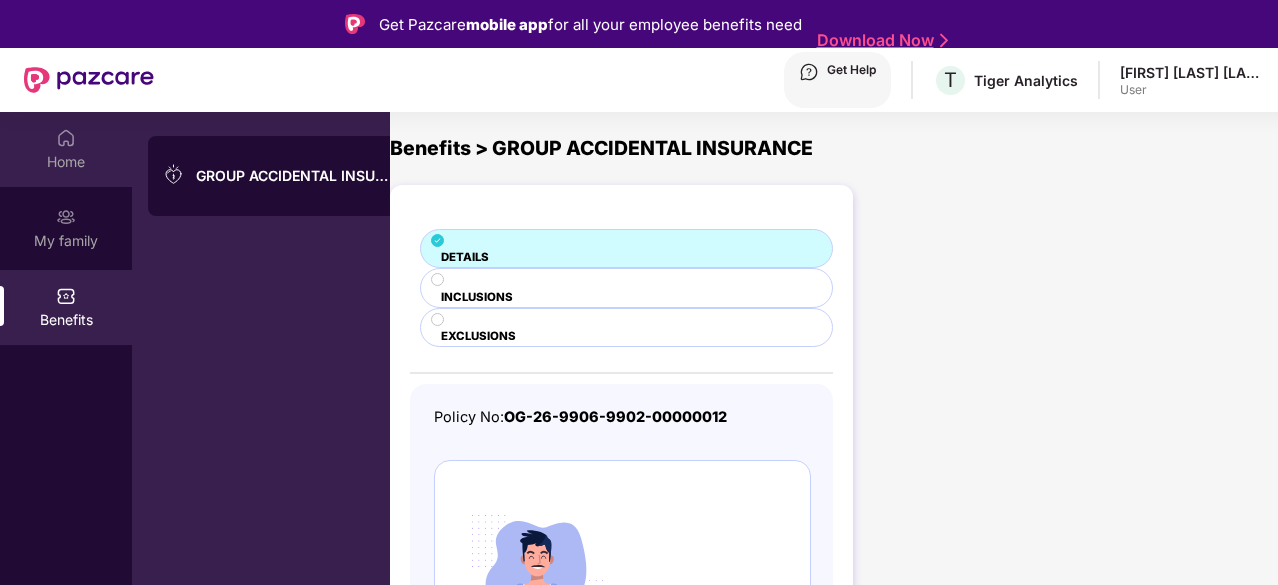 click on "Home" at bounding box center (66, 162) 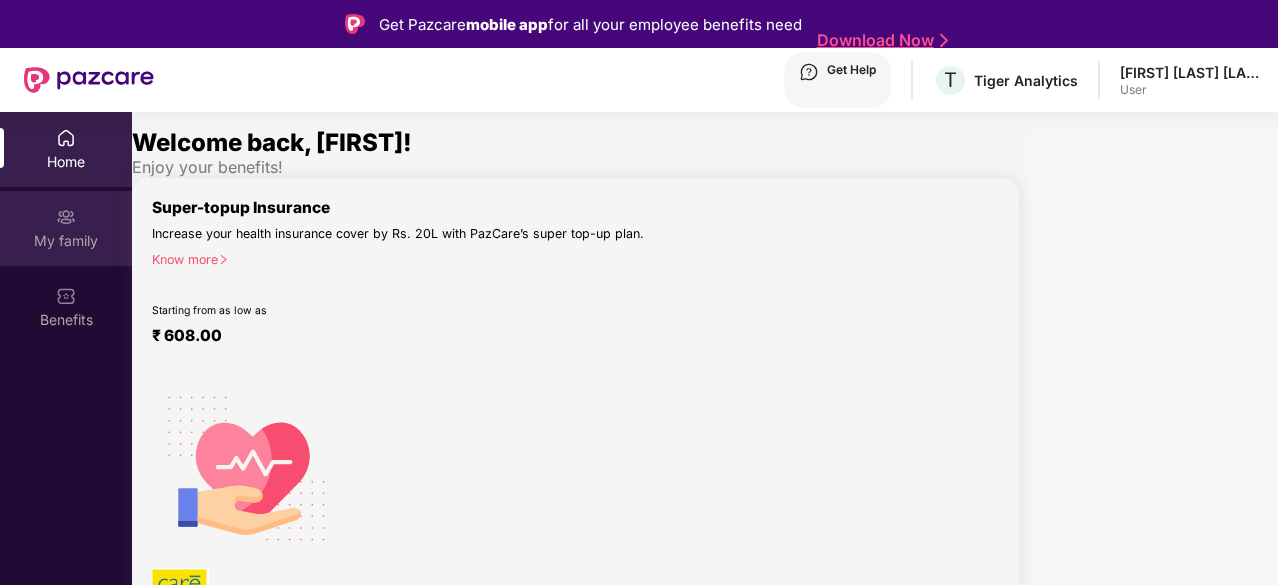 click on "My family" at bounding box center [66, 162] 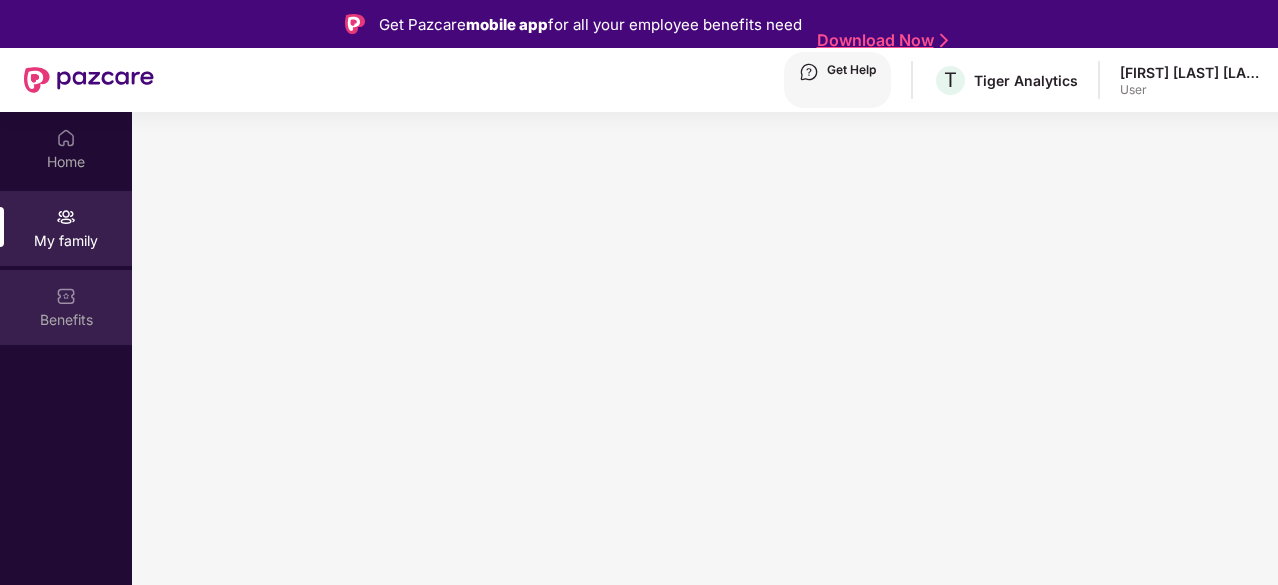 click at bounding box center (66, 138) 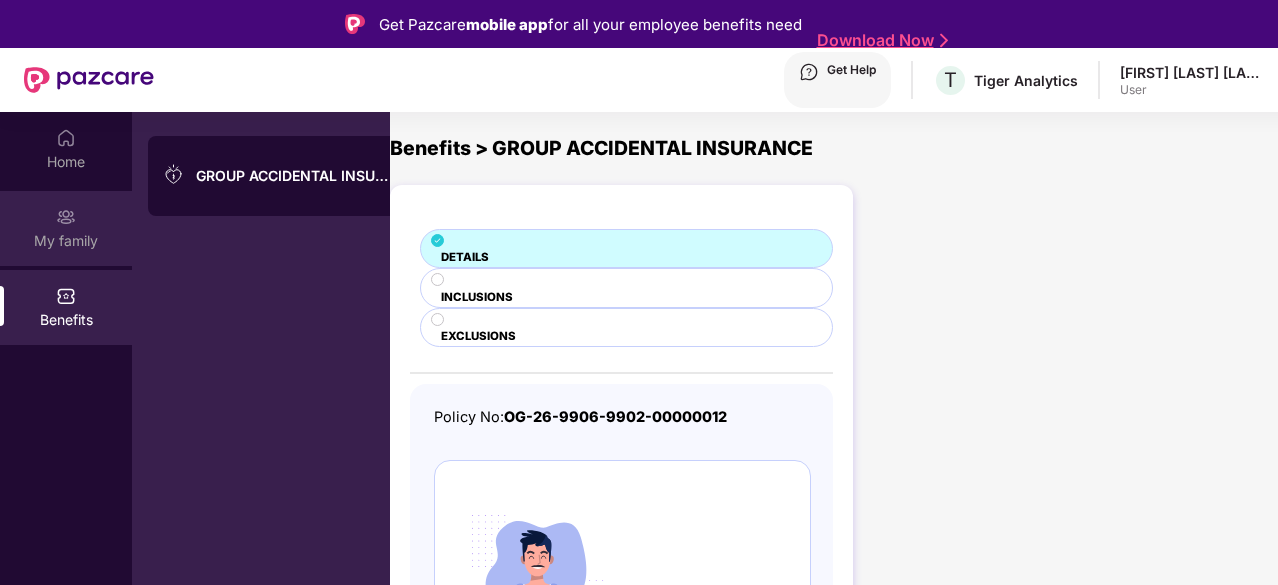 click on "My family" at bounding box center (66, 162) 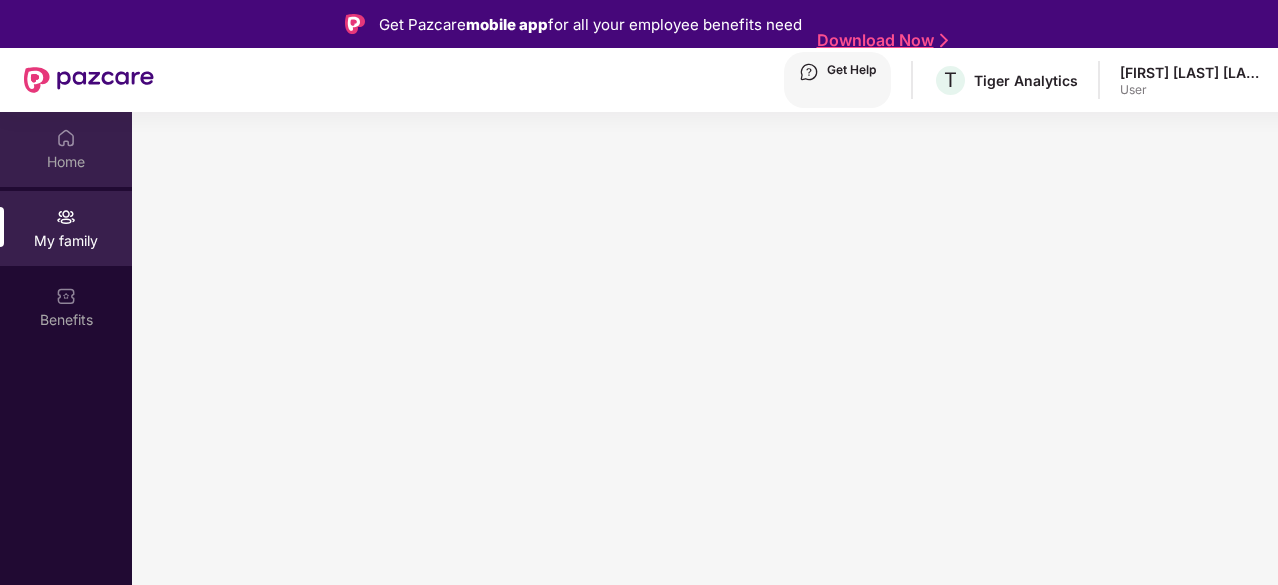 click on "Home" at bounding box center (66, 162) 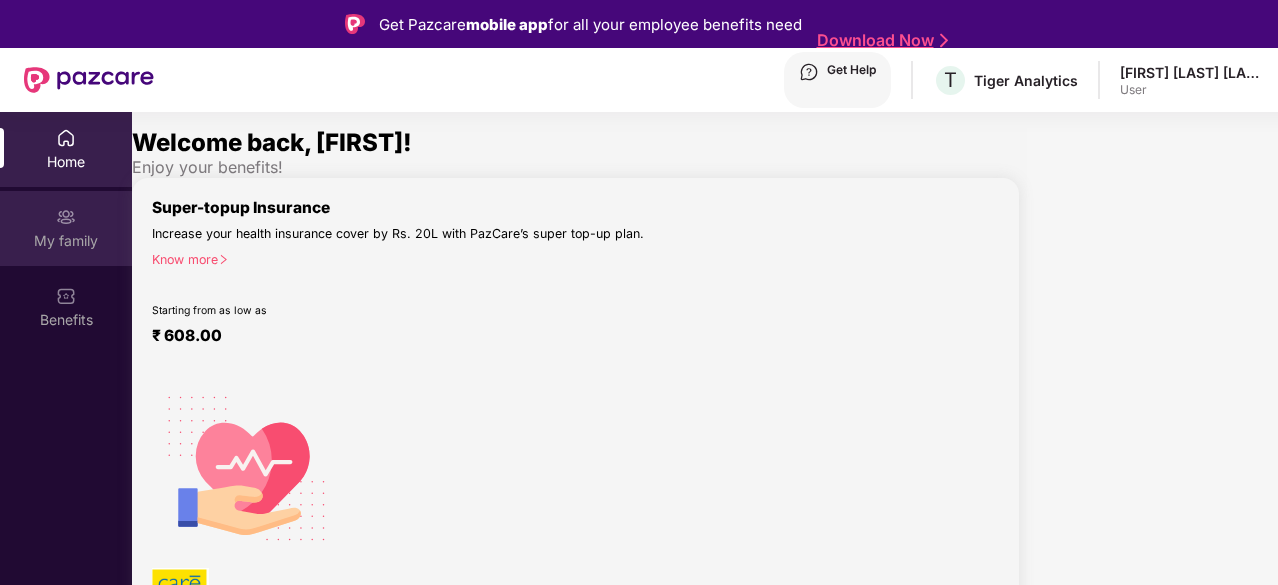 click at bounding box center (66, 138) 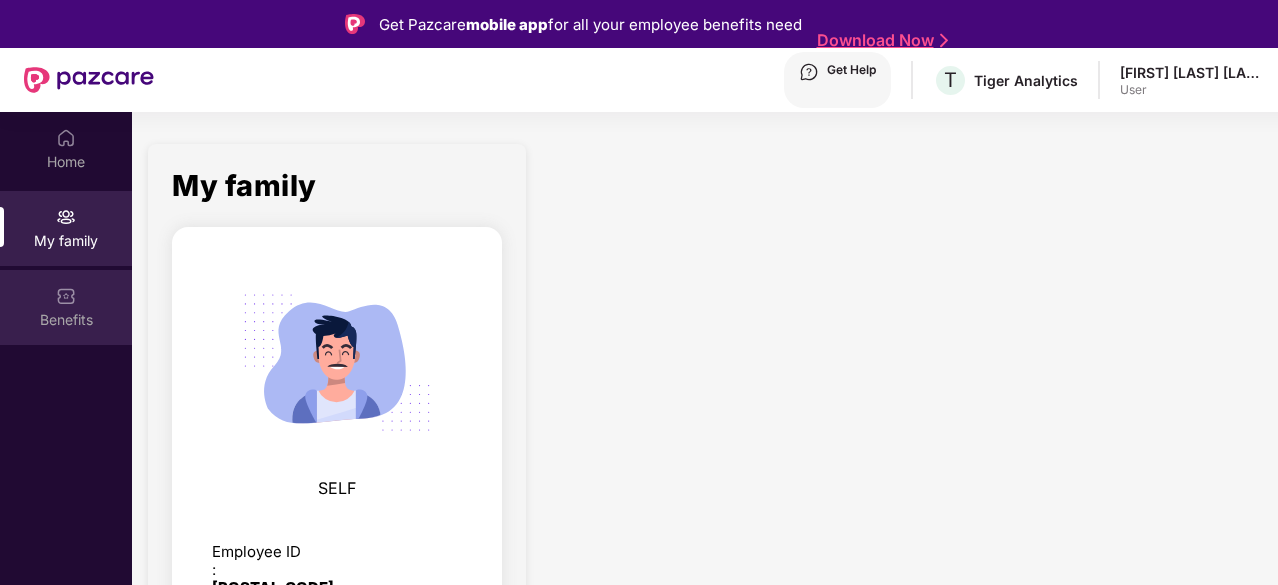 click at bounding box center (66, 138) 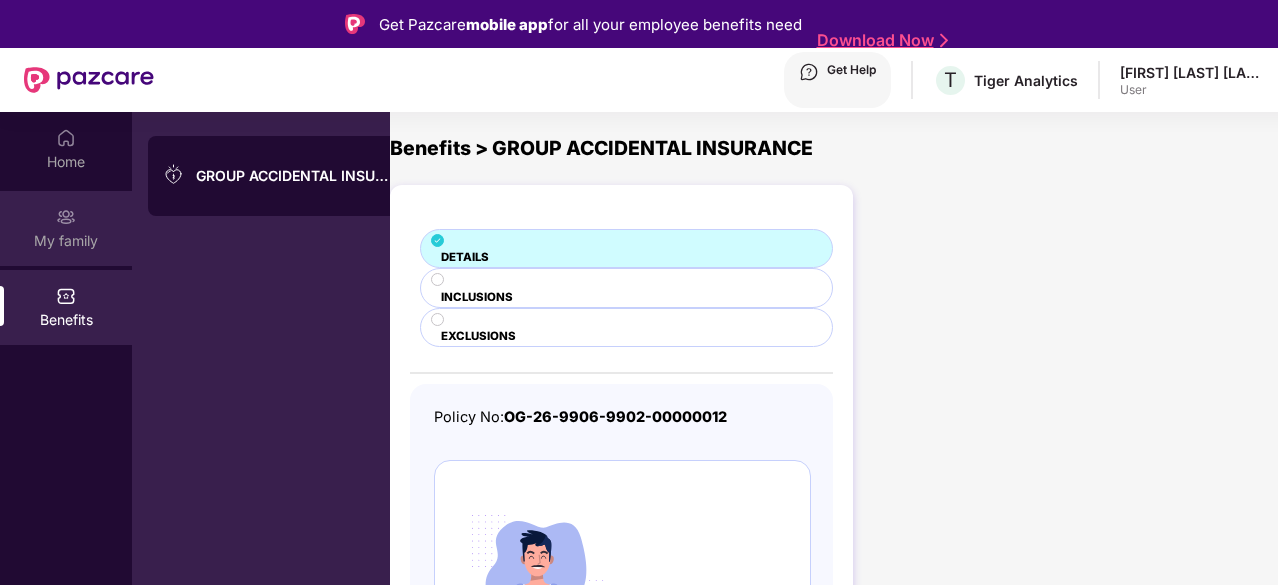 click on "My family" at bounding box center [66, 162] 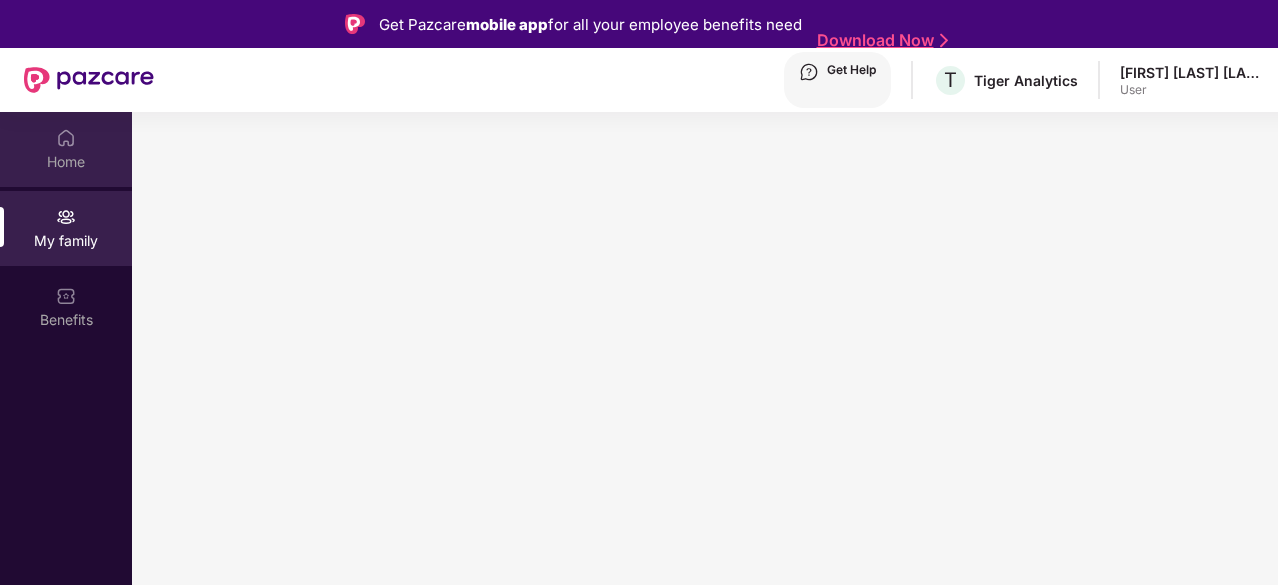 click on "Home" at bounding box center [66, 149] 